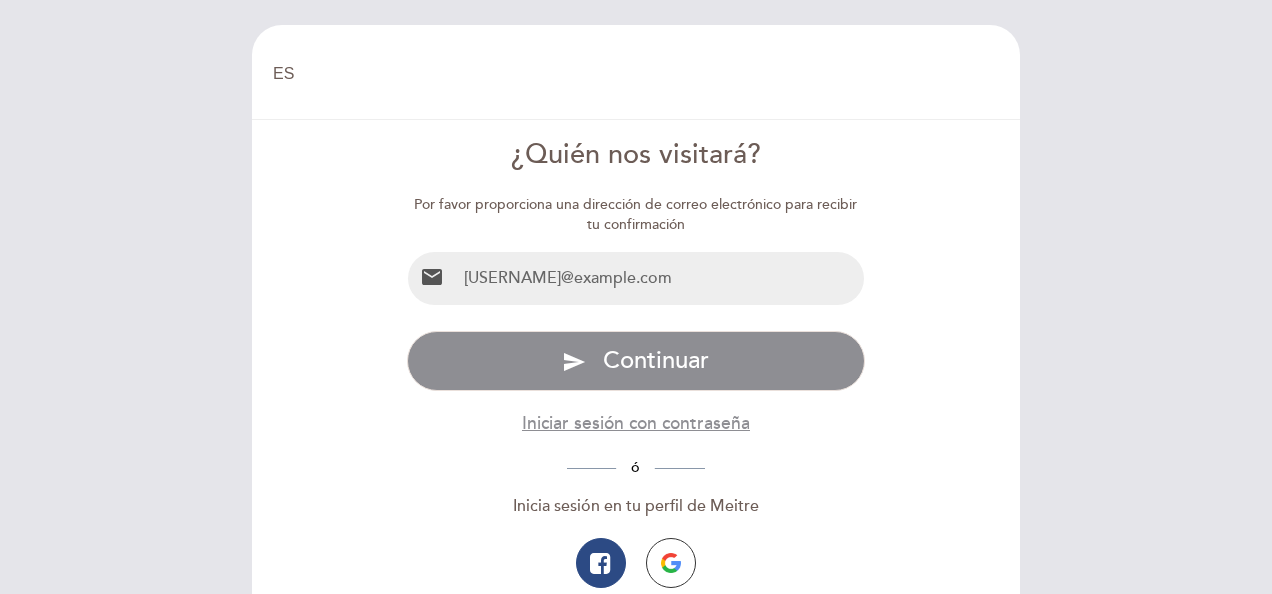 select on "es" 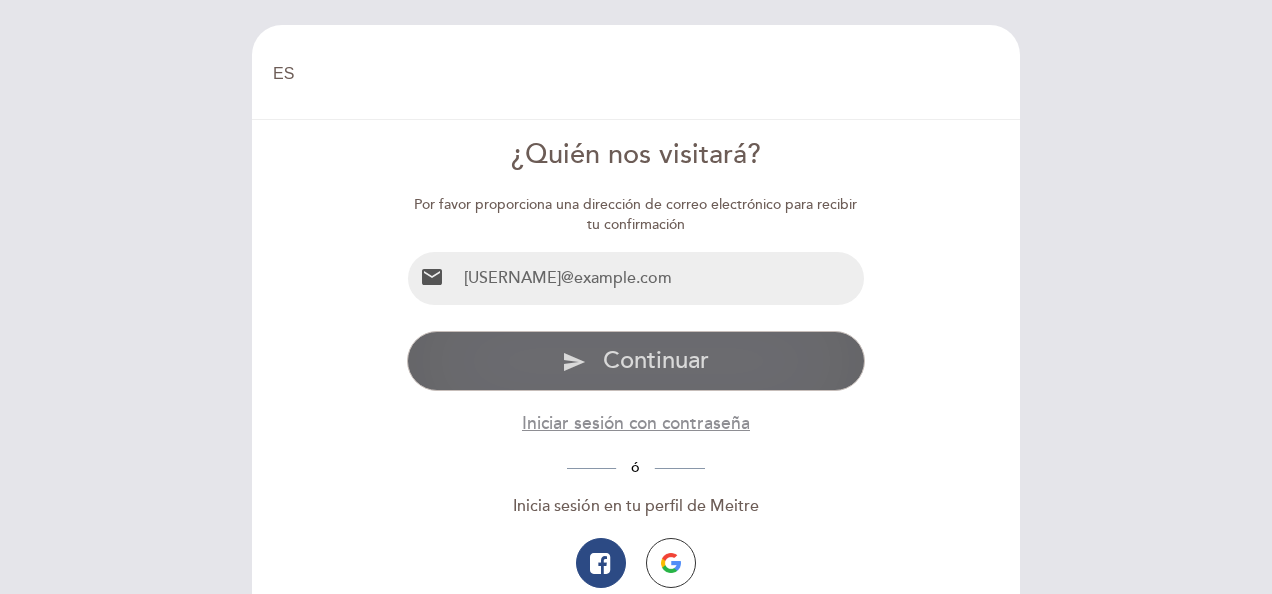 click on "Continuar" at bounding box center [656, 360] 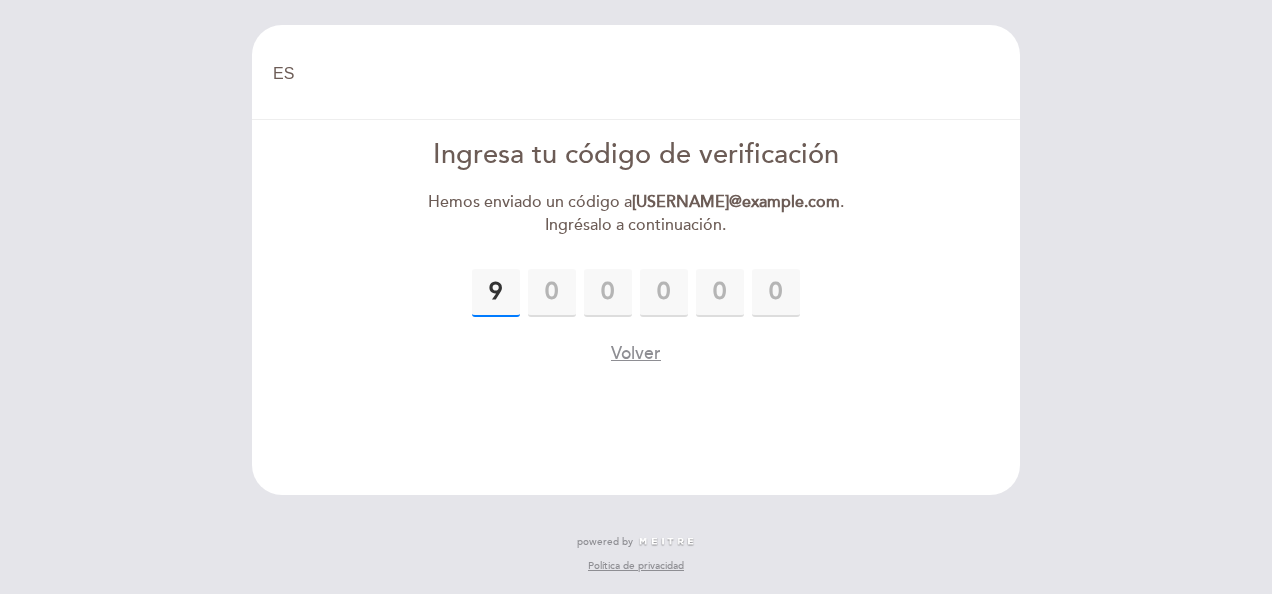 type on "9" 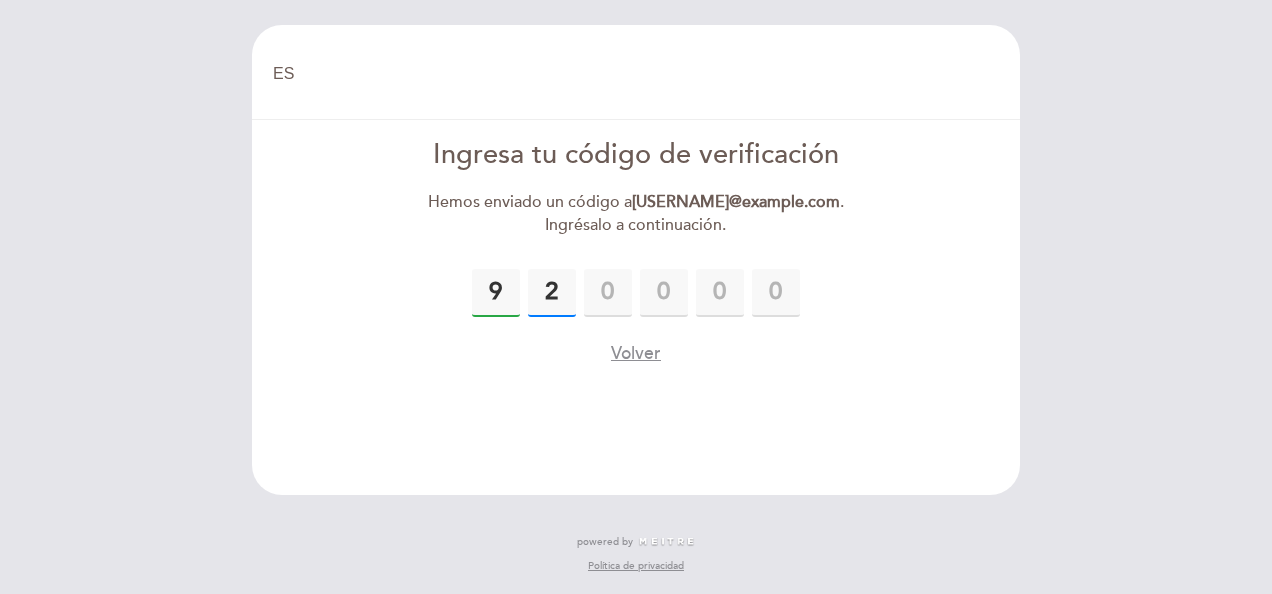 type on "2" 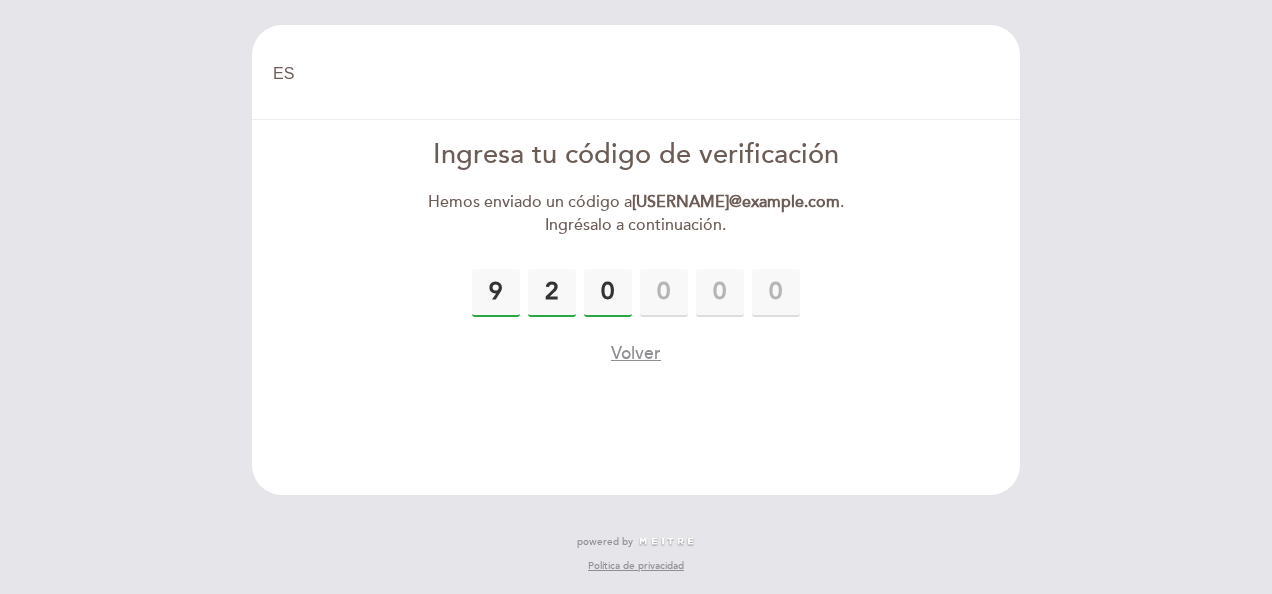type on "0" 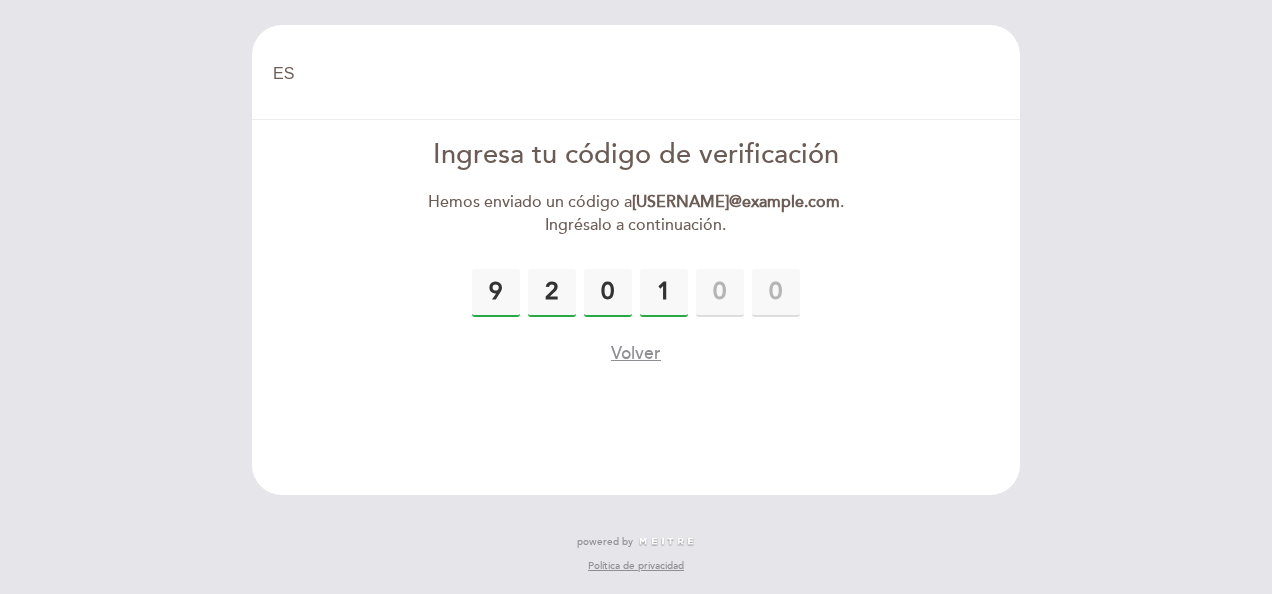 type on "1" 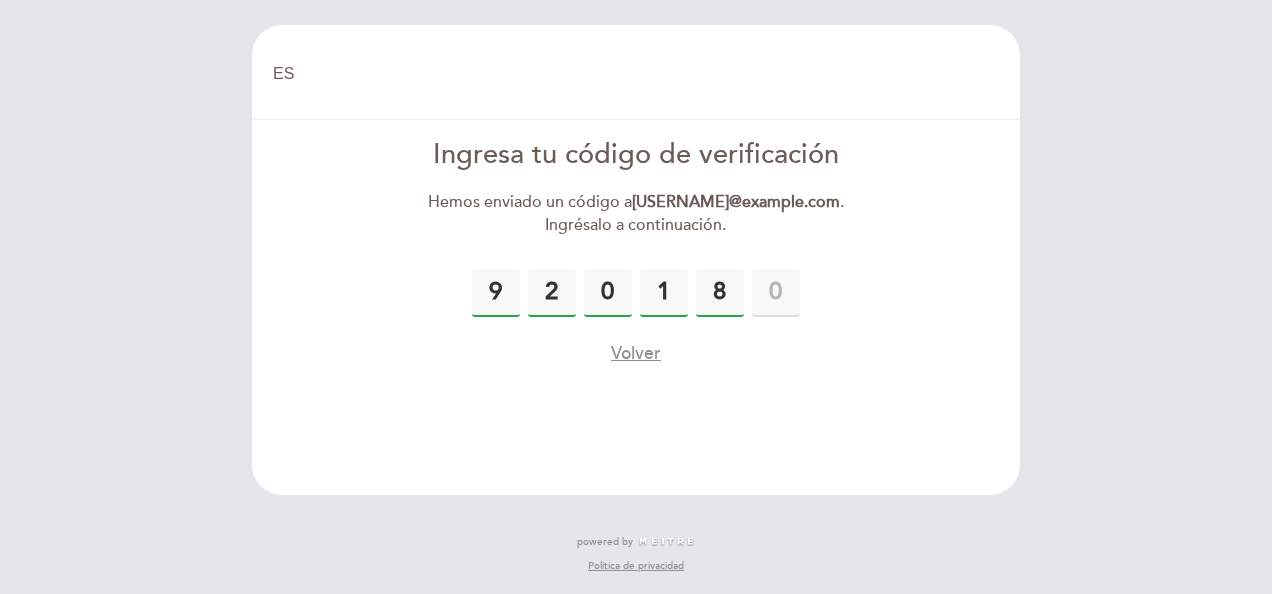 type on "8" 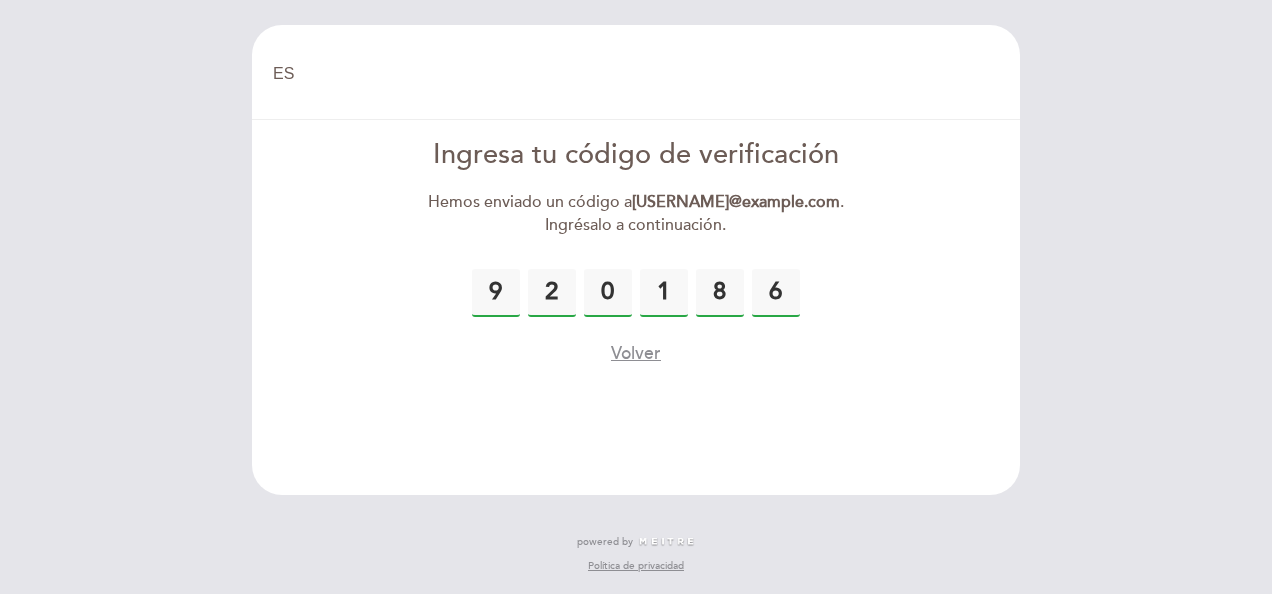 type on "6" 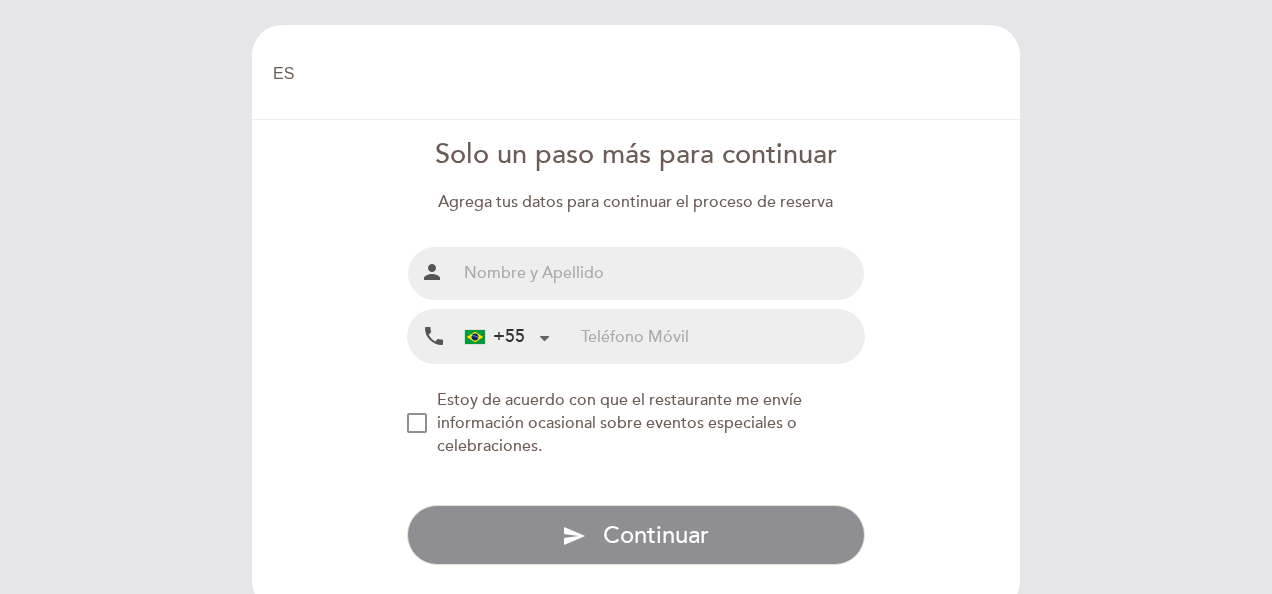 click on "+55" at bounding box center [507, 336] 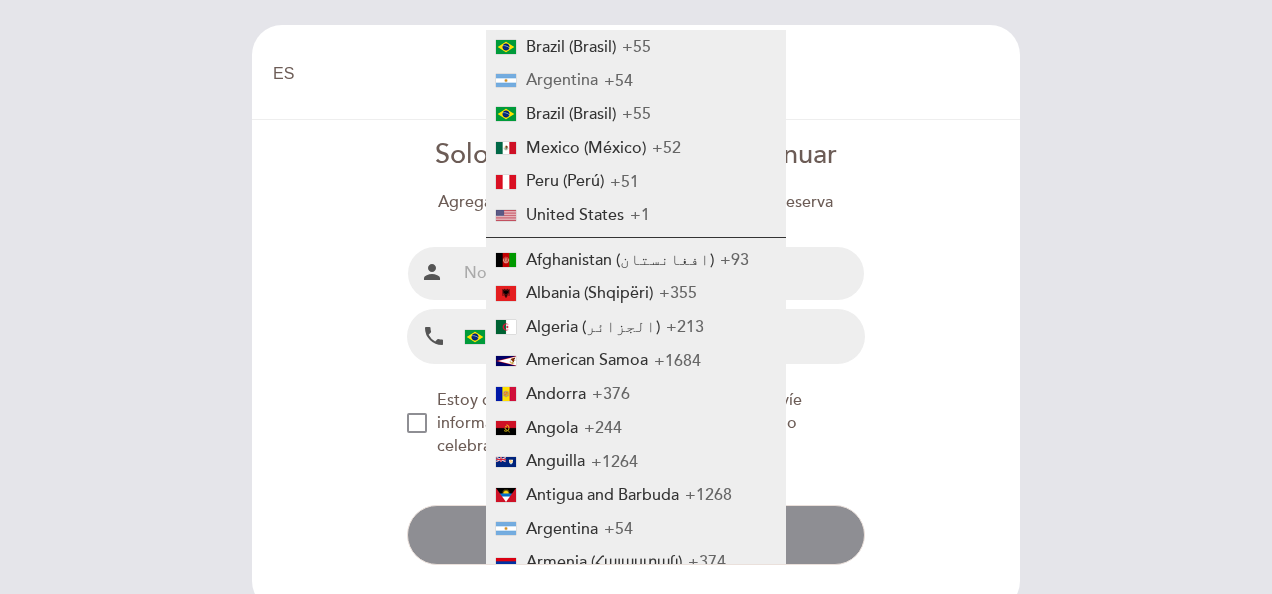 click on "Argentina" at bounding box center (562, 80) 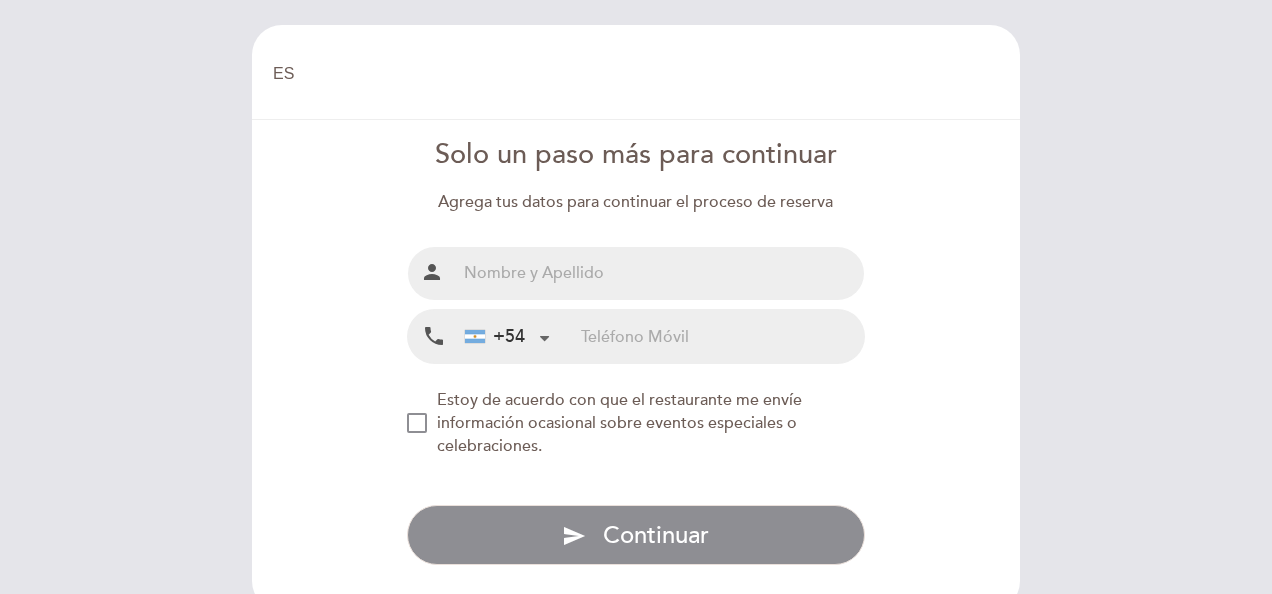 click at bounding box center [660, 273] 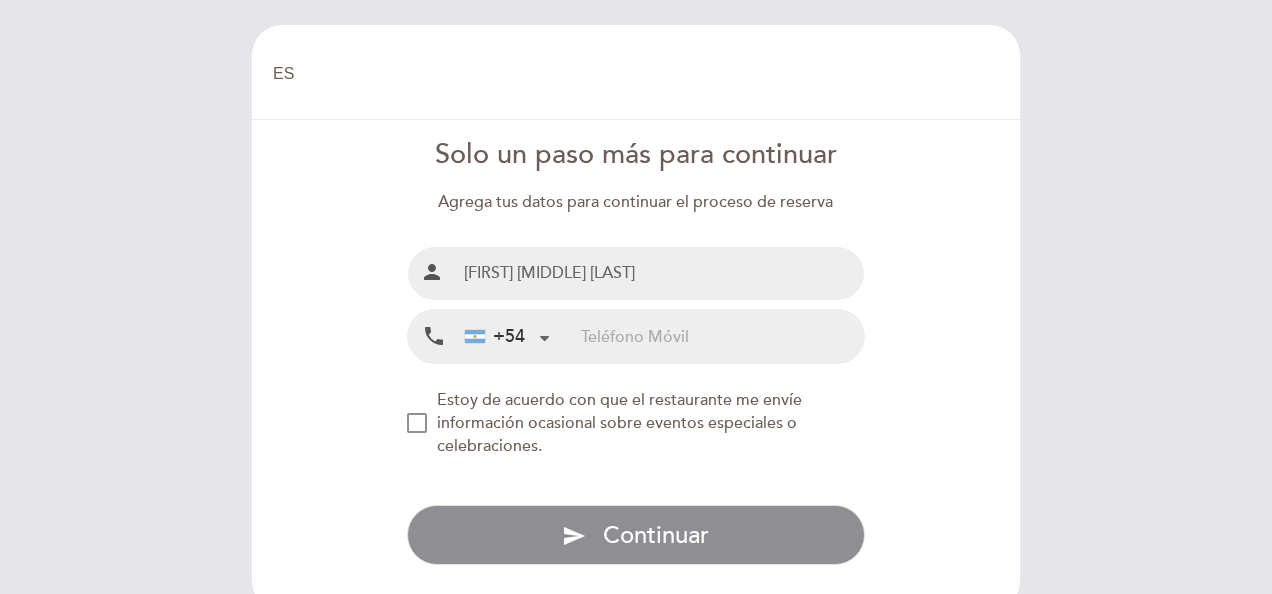 click at bounding box center [722, 336] 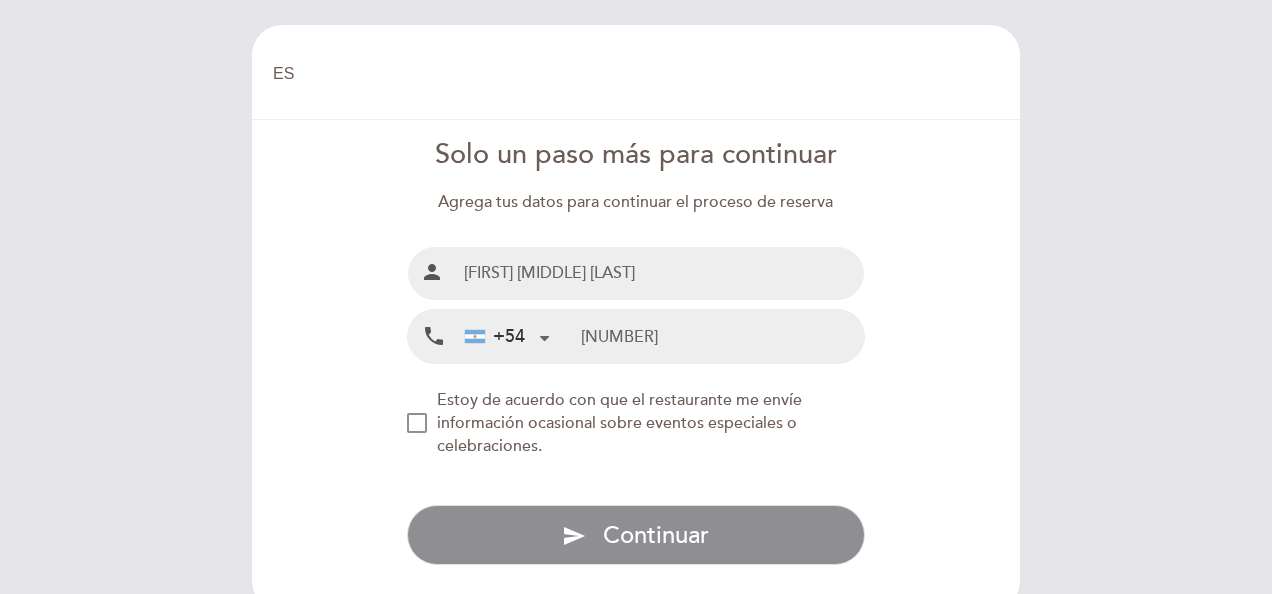 type on "2346572529" 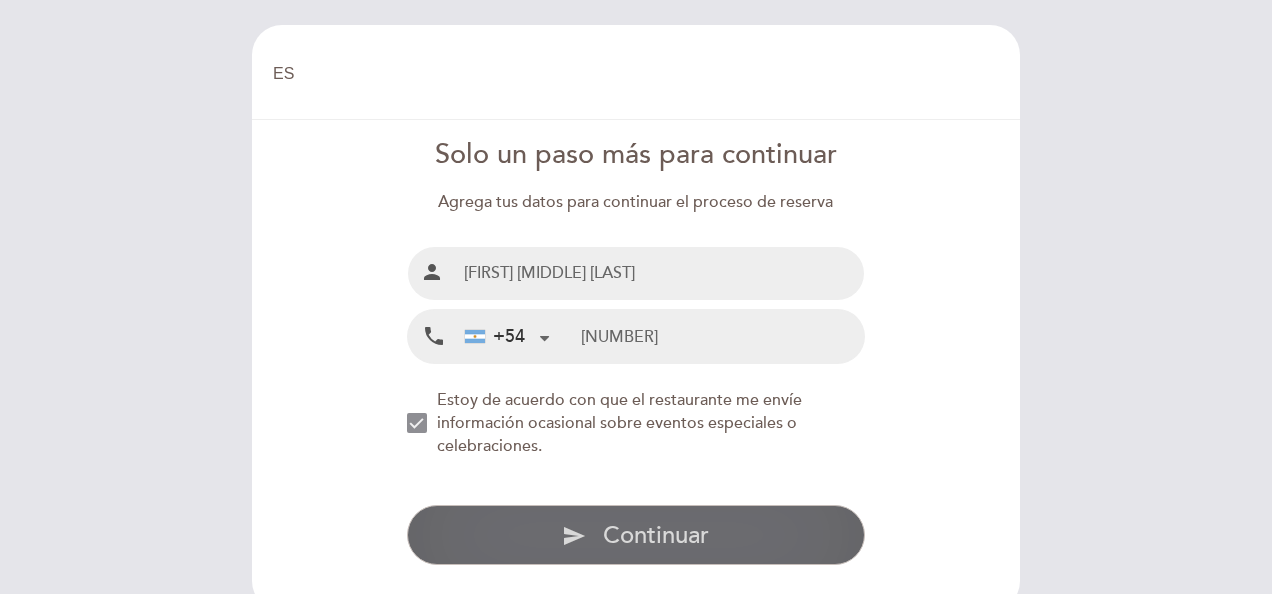 click on "Continuar" at bounding box center (656, 535) 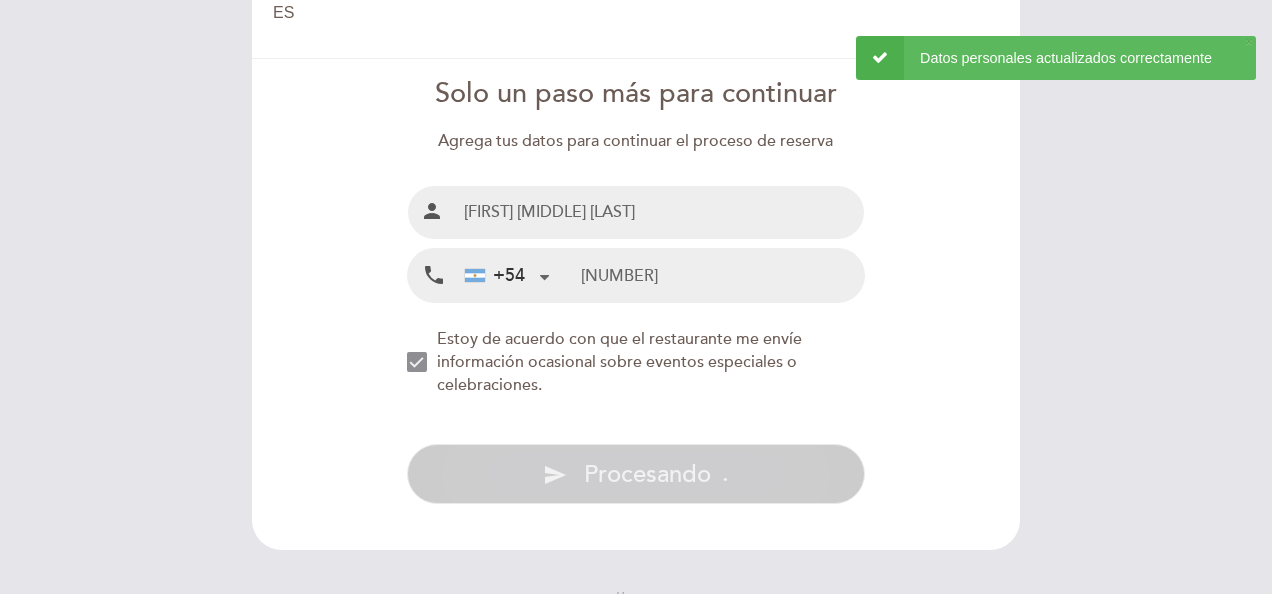scroll, scrollTop: 115, scrollLeft: 0, axis: vertical 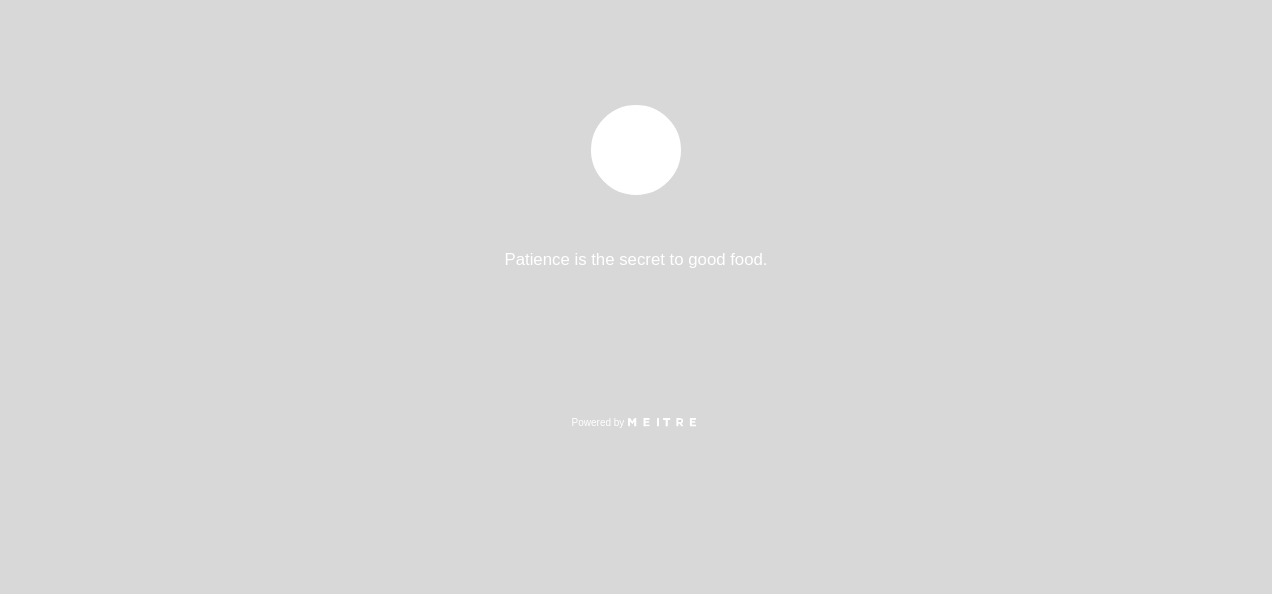 select on "es" 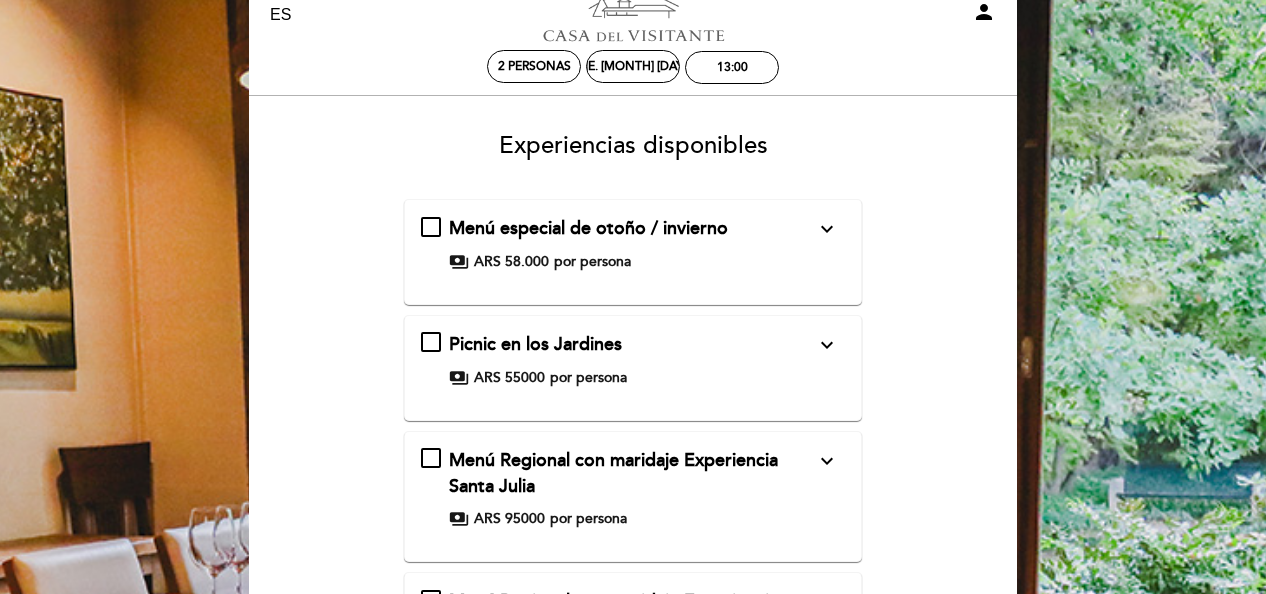 scroll, scrollTop: 100, scrollLeft: 0, axis: vertical 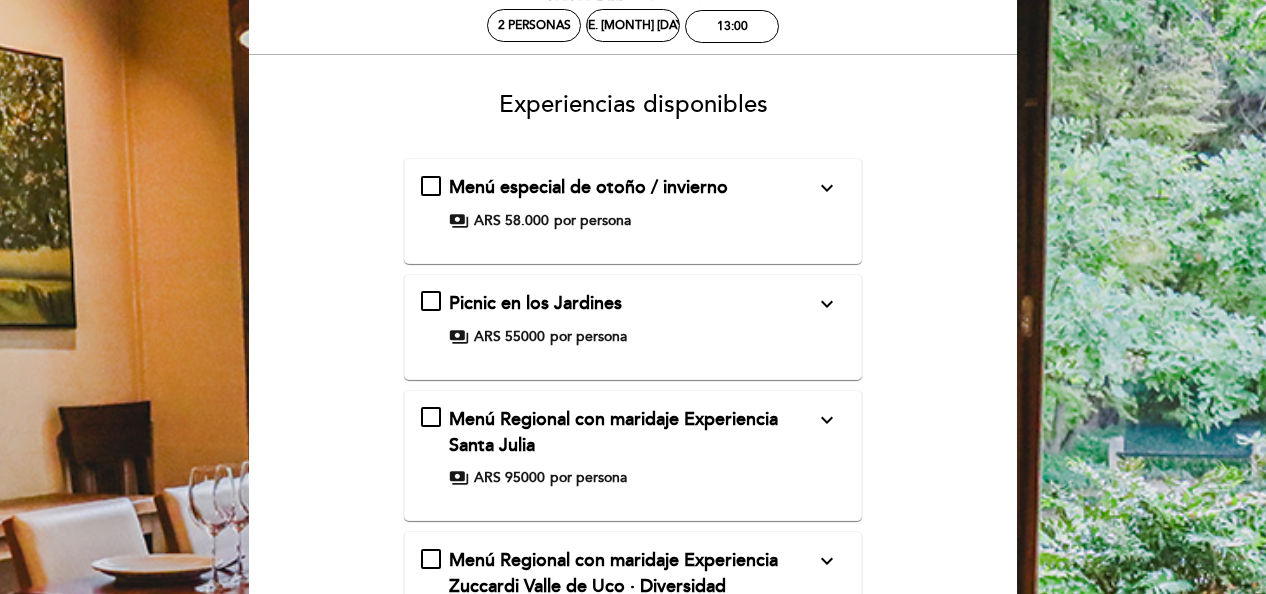 click on "expand_more" at bounding box center [827, 188] 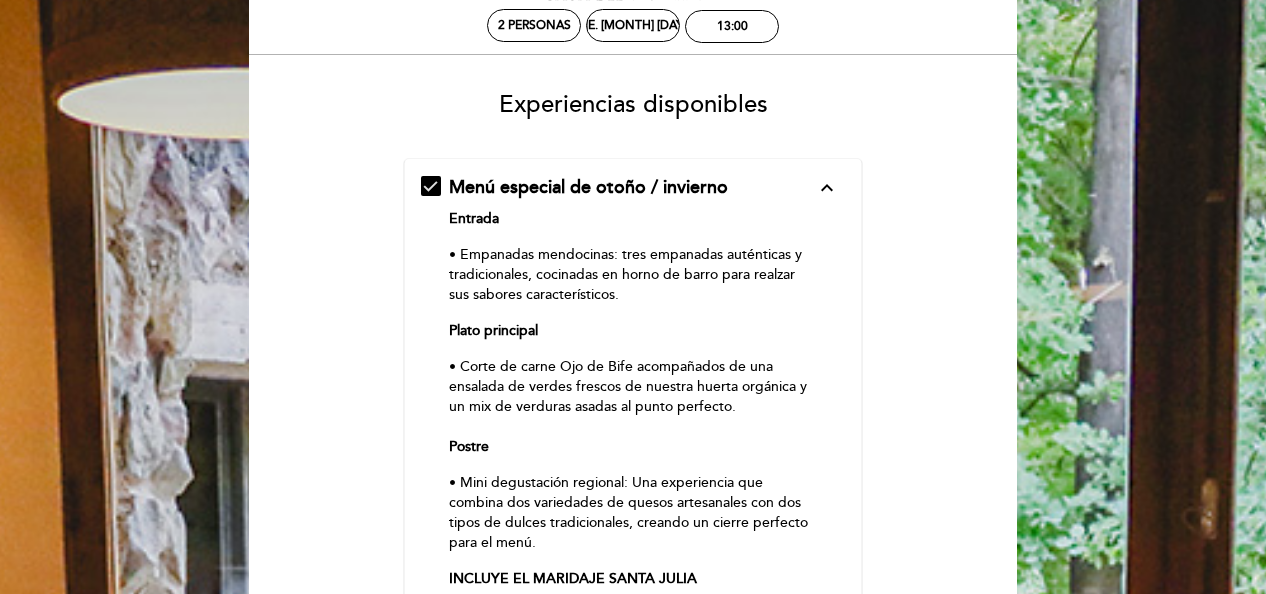 click on "expand_less" at bounding box center (827, 188) 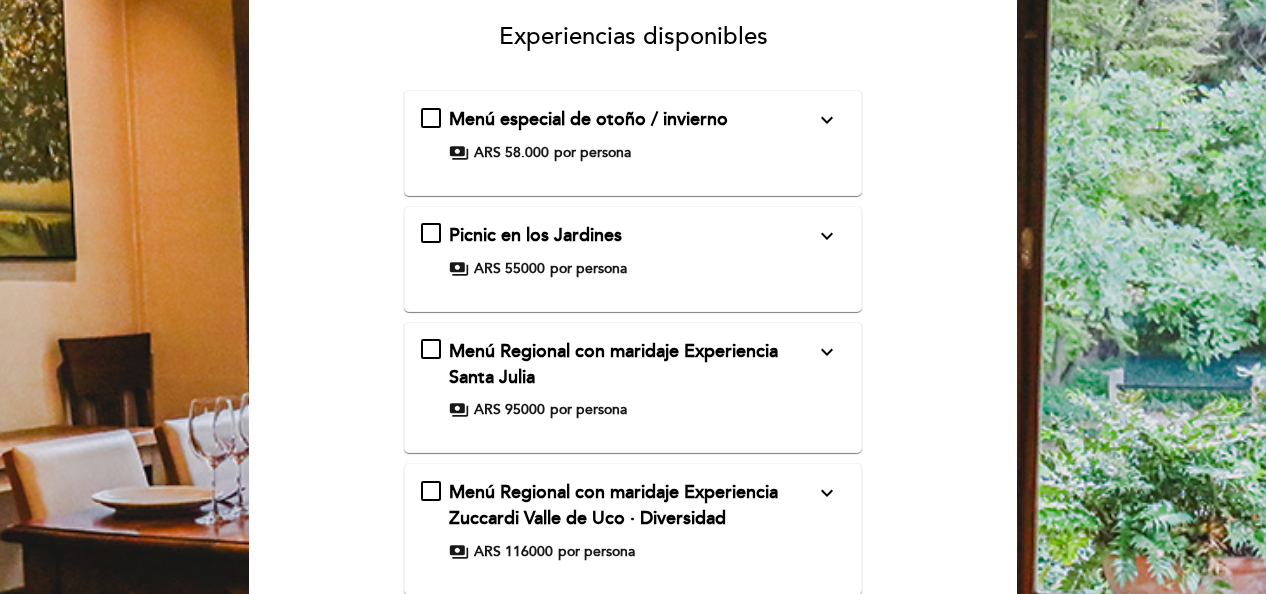 scroll, scrollTop: 200, scrollLeft: 0, axis: vertical 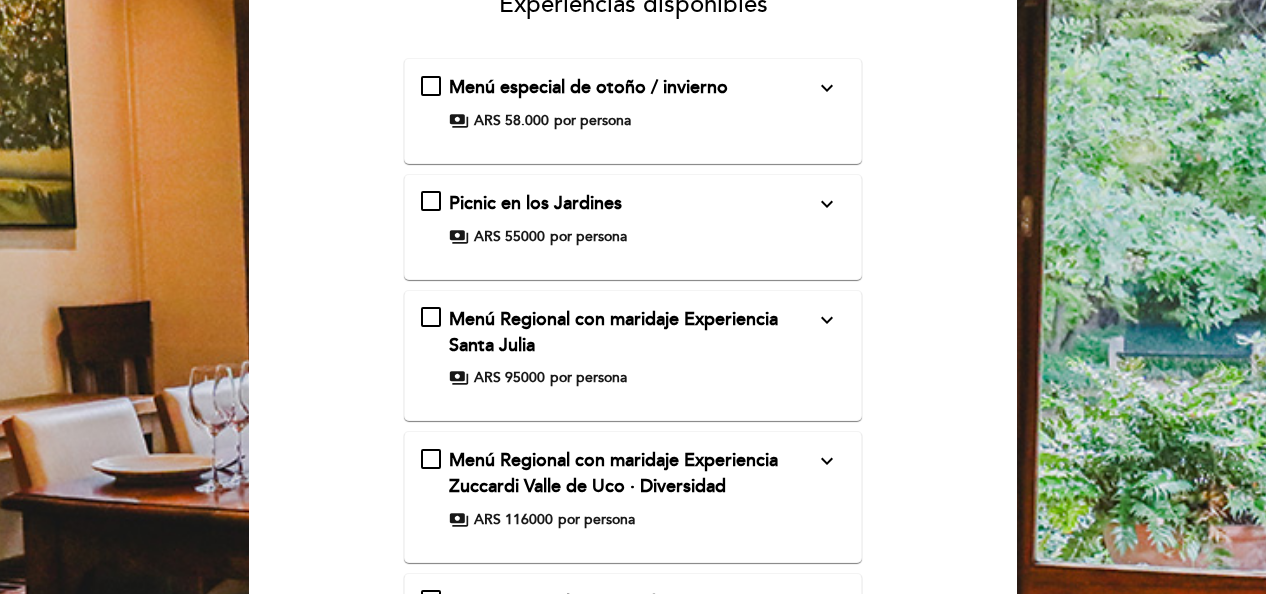 click on "expand_more" at bounding box center (827, 320) 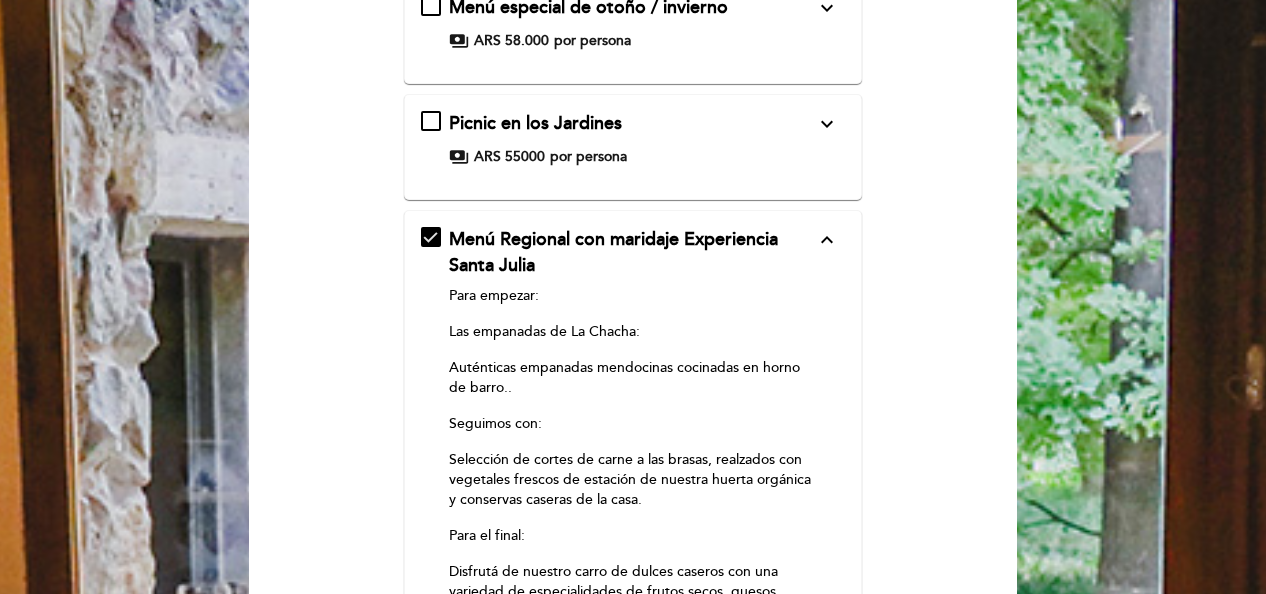 scroll, scrollTop: 400, scrollLeft: 0, axis: vertical 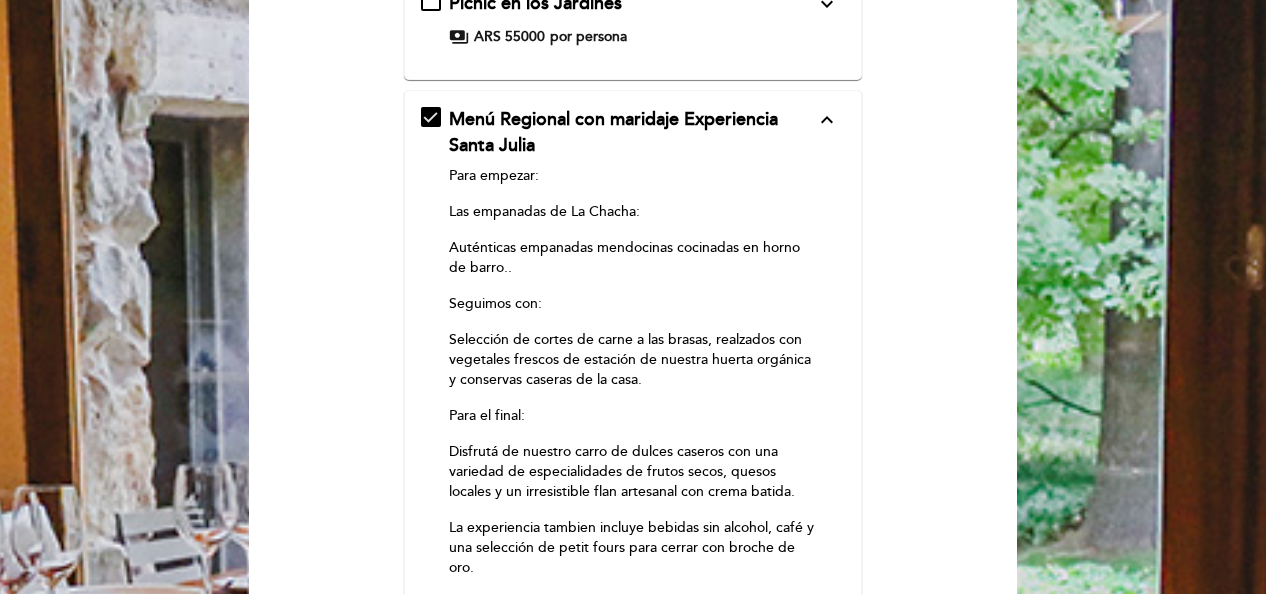 click on "expand_less" at bounding box center (827, 120) 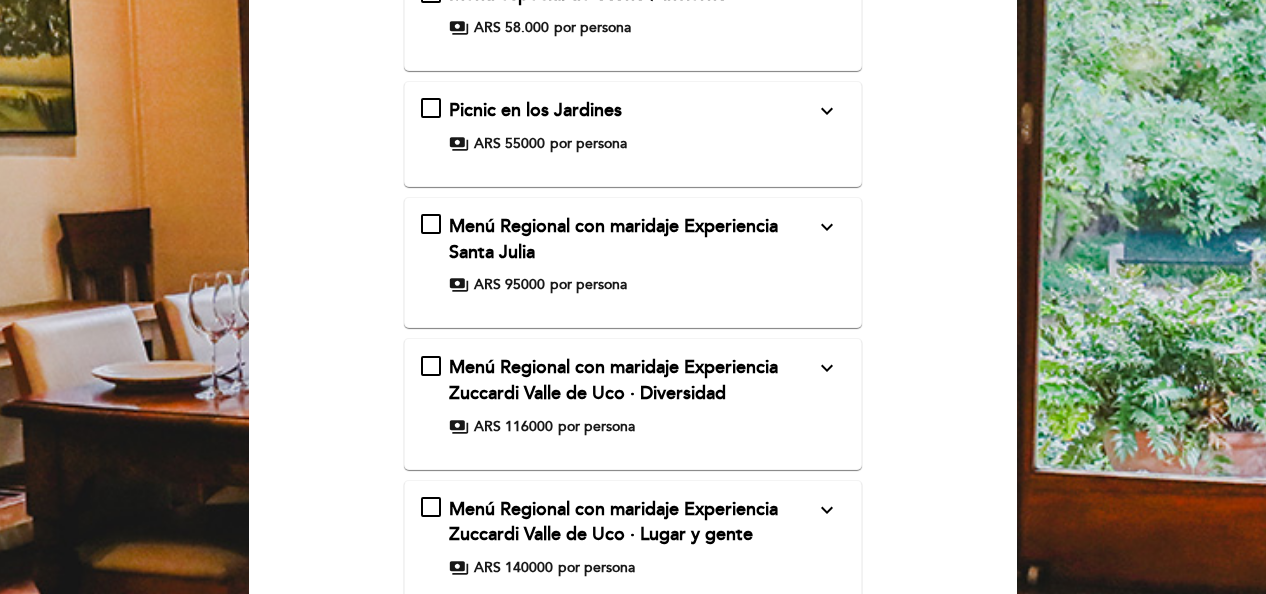 scroll, scrollTop: 100, scrollLeft: 0, axis: vertical 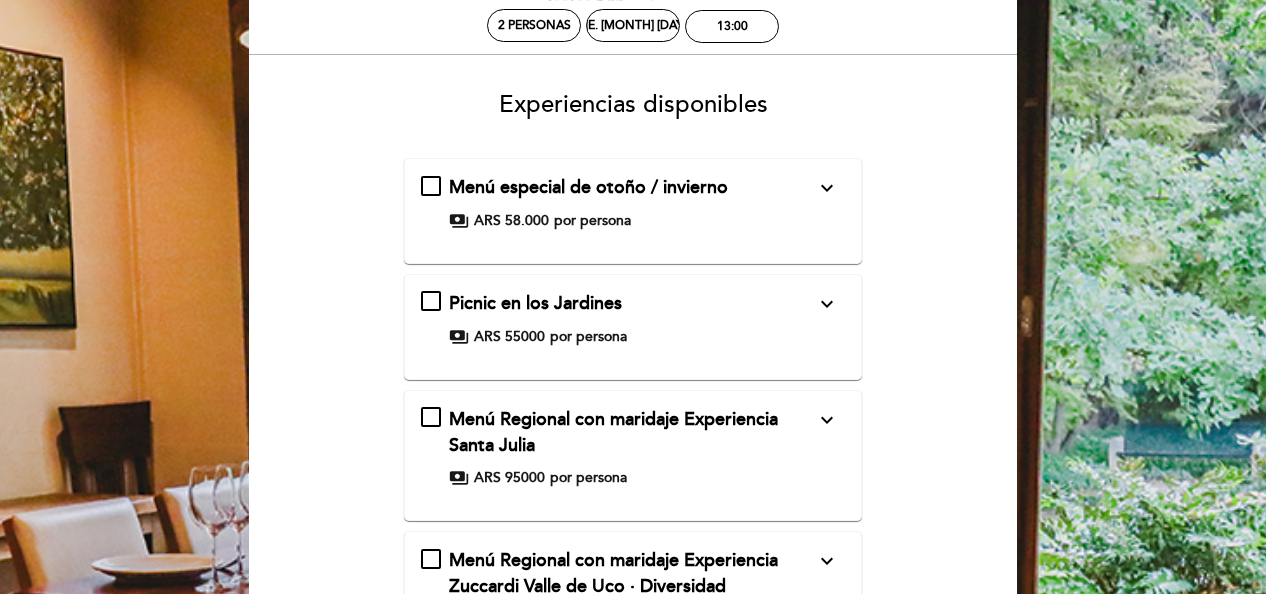 click on "Menú especial de otoño / invierno
expand_more
Entrada
• Empanadas mendocinas: tres empanadas auténticas y tradicionales, cocinadas en horno de barro para realzar sus sabores característicos.
Plato principal
• Corte de  carne Ojo de Bife acompañados de una ensalada de verdes frescos de nuestra huerta orgánica y un mix de verduras asadas al punto perfecto. Postre
• Mini degustación regional: Una experiencia que combina dos variedades de quesos artesanales con dos tipos de dulces tradicionales, creando un cierre perfecto para el menú.
INCLUYE EL MARIDAJE SANTA JULIA
También bebidas sin alcohol y café para acompañar cada momento de la experiencia.
payments
ARS [PRICE]
por persona" at bounding box center (633, 203) 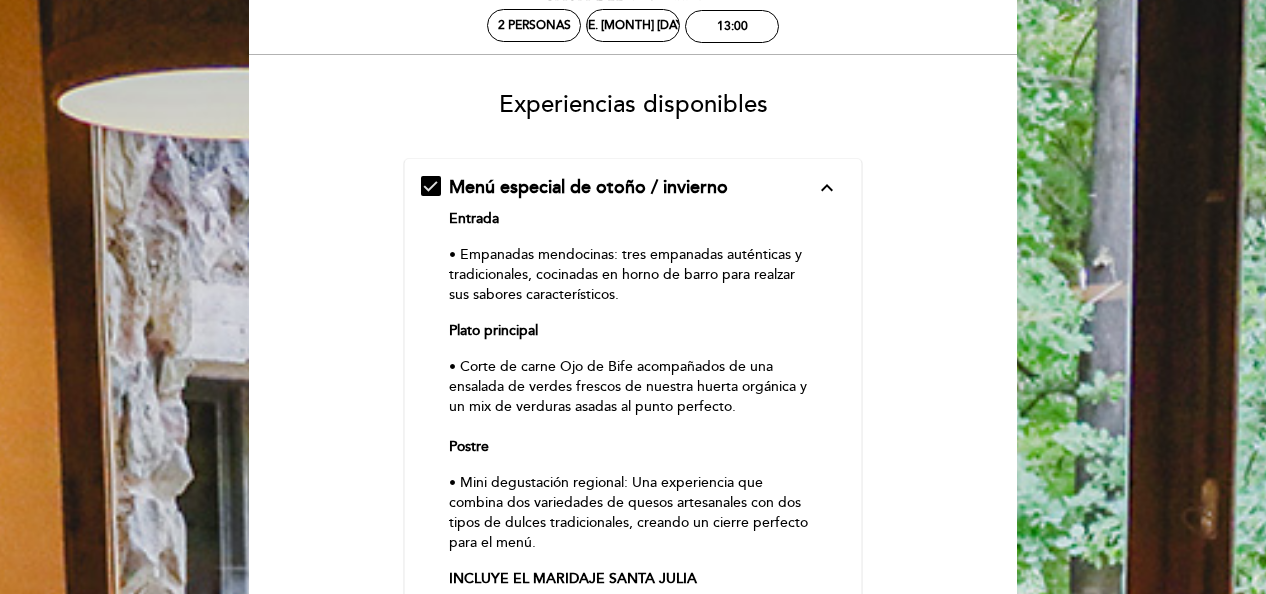click on "Menú especial de otoño / invierno
expand_less
Entrada
• Empanadas mendocinas: tres empanadas auténticas y tradicionales, cocinadas en horno de barro para realzar sus sabores característicos.
Plato principal
• Corte de  carne Ojo de Bife acompañados de una ensalada de verdes frescos de nuestra huerta orgánica y un mix de verduras asadas al punto perfecto. Postre
• Mini degustación regional: Una experiencia que combina dos variedades de quesos artesanales con dos tipos de dulces tradicionales, creando un cierre perfecto para el menú.
INCLUYE EL MARIDAJE SANTA JULIA
También bebidas sin alcohol y café para acompañar cada momento de la experiencia.
payments
ARS [PRICE]
por persona" at bounding box center (633, 514) 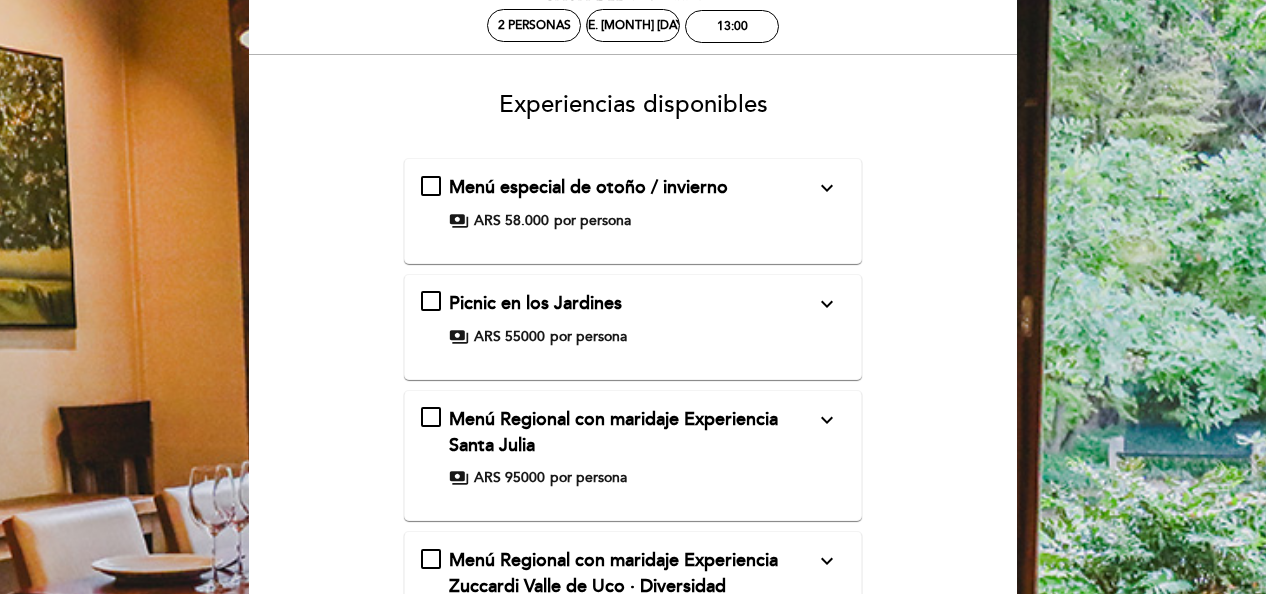 click on "Picnic en los Jardines
expand_more
Bienvenido a una experiencia única de picnic en los Jardines de Casa del Visitante
Prepárate para deleitarte con una selección de opciones irresistibles, pensadas para compartir momentos inolvidables:
Pan de centeno y focaccia acompañados de un pickle de remolacha, ricota casera de almendras y un toque de za’atar.
Degustación de fiambres y pickles caseros, junto a una selección de quesos artesanales acompañados de membrillos de vino.
Ensalada fresca de verdes con limoneta, cebolla compress y pistacho garrapiñado.
Para endulzar el final:
Parfait de yogurt con salsa de damasco.
Tarta de mousse de chocolate y jelly de fruta de estación.
Te esperamos para compartir esta experiencia acompañada de nuestros vinos orgánicos y naturales.
payments
ARS [PRICE]
por persona" at bounding box center (633, 319) 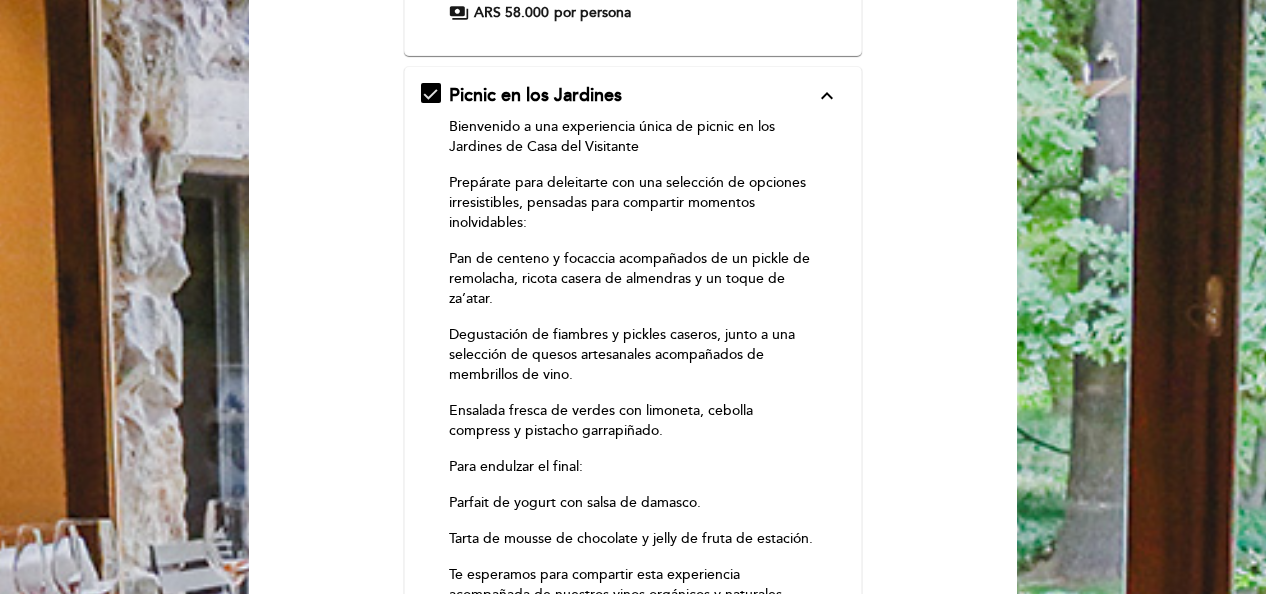 scroll, scrollTop: 200, scrollLeft: 0, axis: vertical 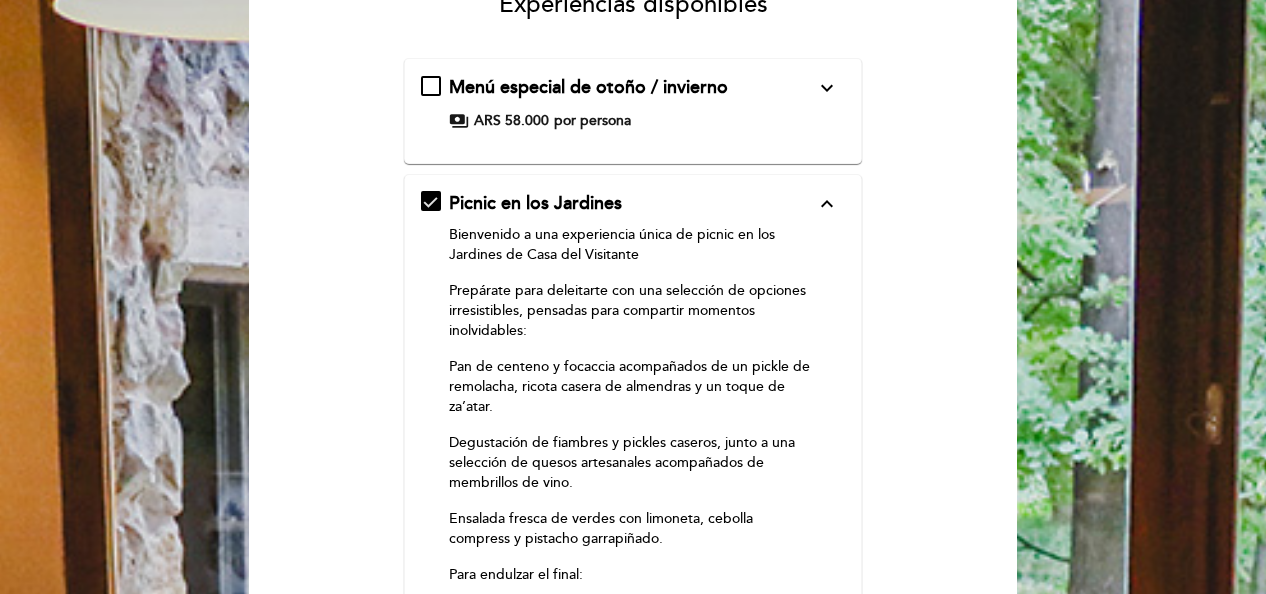 click on "Picnic en los Jardines
expand_less" at bounding box center [632, 204] 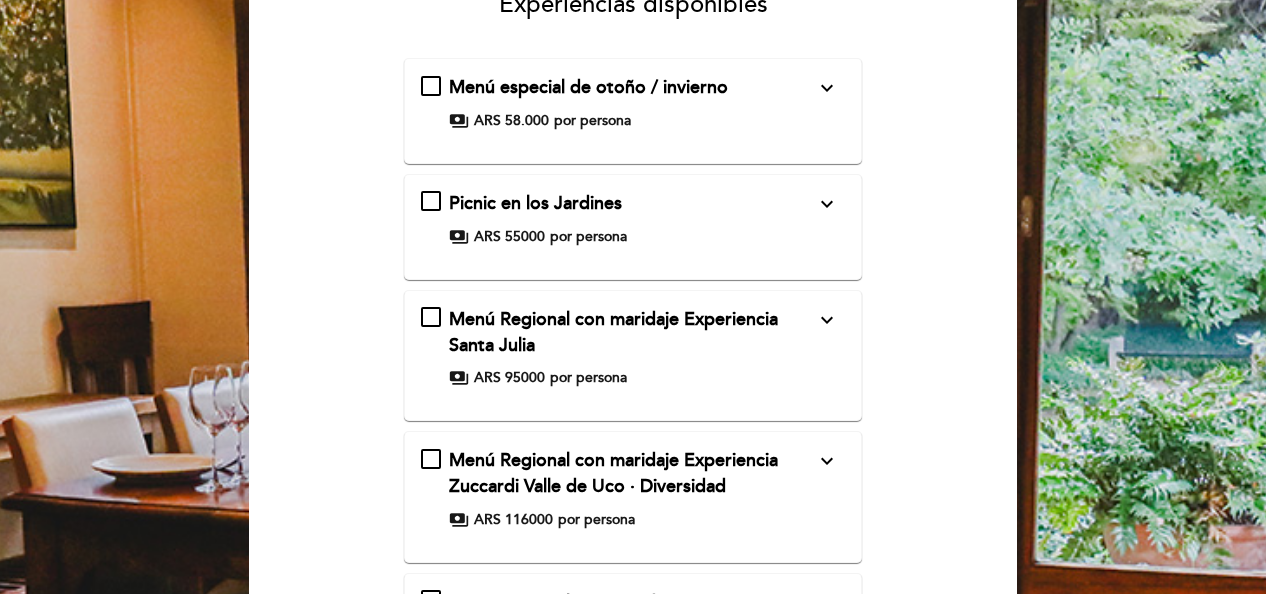 click on "Menú especial de otoño / invierno
expand_more" at bounding box center (632, 88) 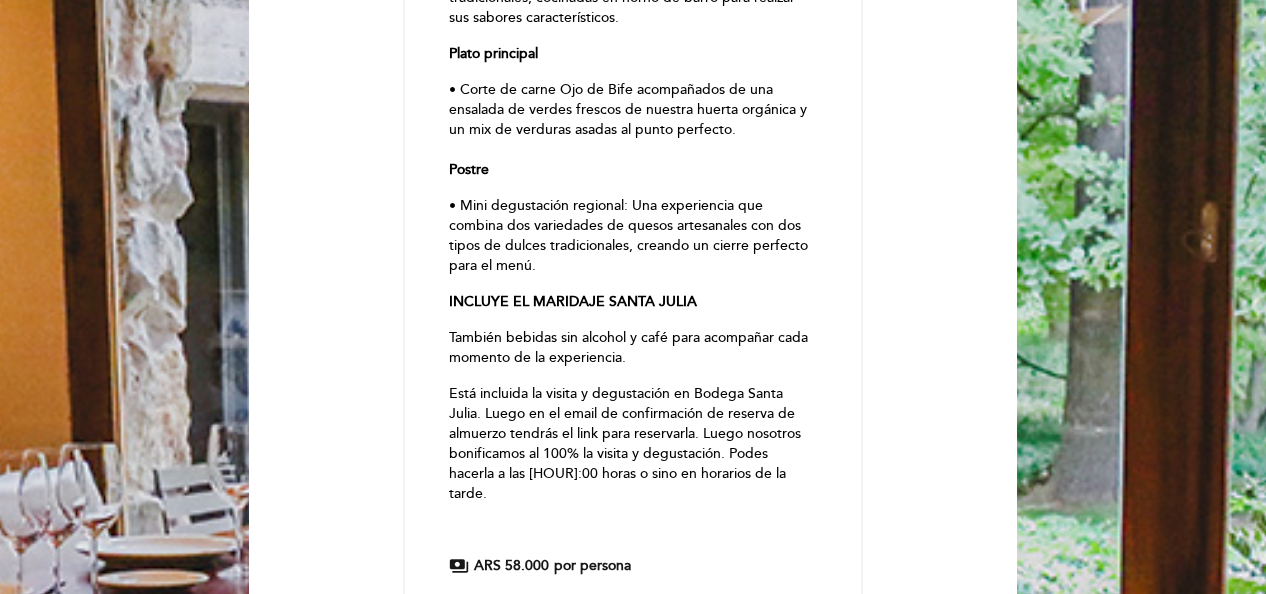scroll, scrollTop: 200, scrollLeft: 0, axis: vertical 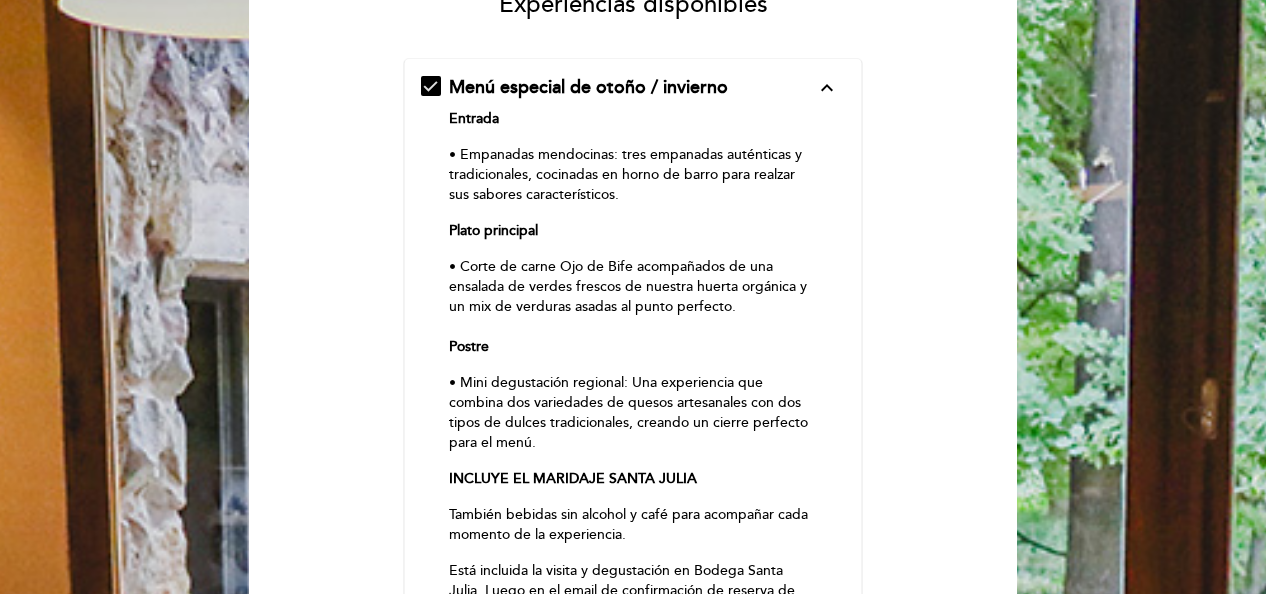 click on "expand_less" at bounding box center (827, 88) 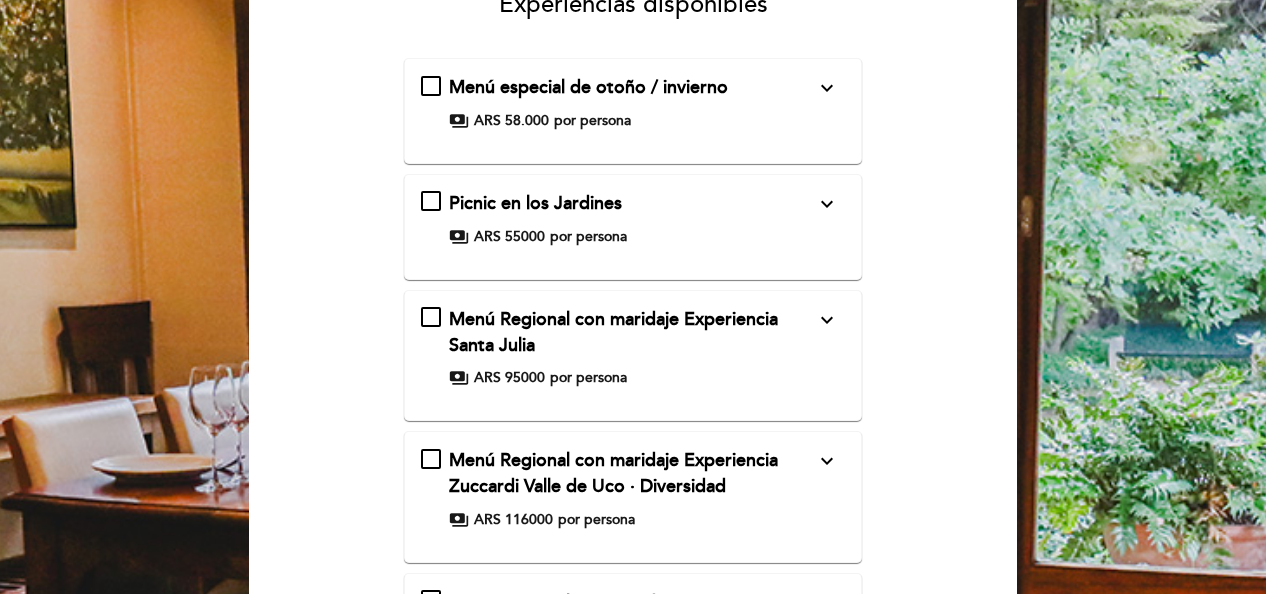 click on "Menú especial de otoño / invierno
expand_more
Entrada
• Empanadas mendocinas: tres empanadas auténticas y tradicionales, cocinadas en horno de barro para realzar sus sabores característicos.
Plato principal
• Corte de  carne Ojo de Bife acompañados de una ensalada de verdes frescos de nuestra huerta orgánica y un mix de verduras asadas al punto perfecto. Postre
• Mini degustación regional: Una experiencia que combina dos variedades de quesos artesanales con dos tipos de dulces tradicionales, creando un cierre perfecto para el menú.
INCLUYE EL MARIDAJE SANTA JULIA
También bebidas sin alcohol y café para acompañar cada momento de la experiencia.
payments
ARS [PRICE]
por persona" at bounding box center [633, 103] 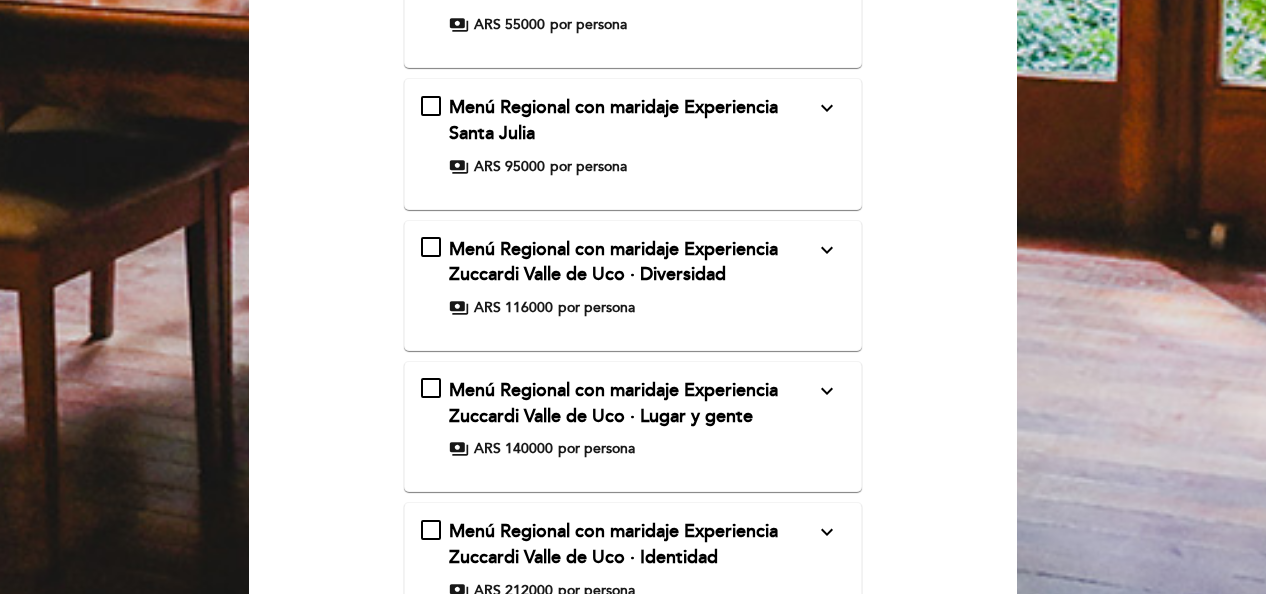 scroll, scrollTop: 1347, scrollLeft: 0, axis: vertical 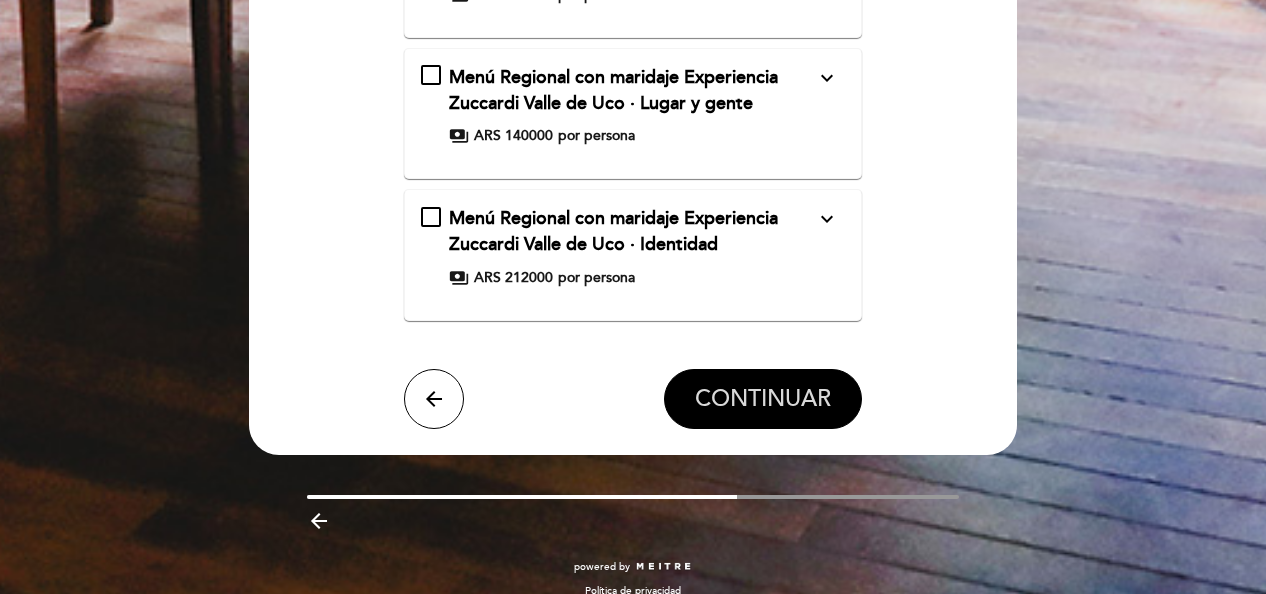 click on "CONTINUAR" at bounding box center [763, 399] 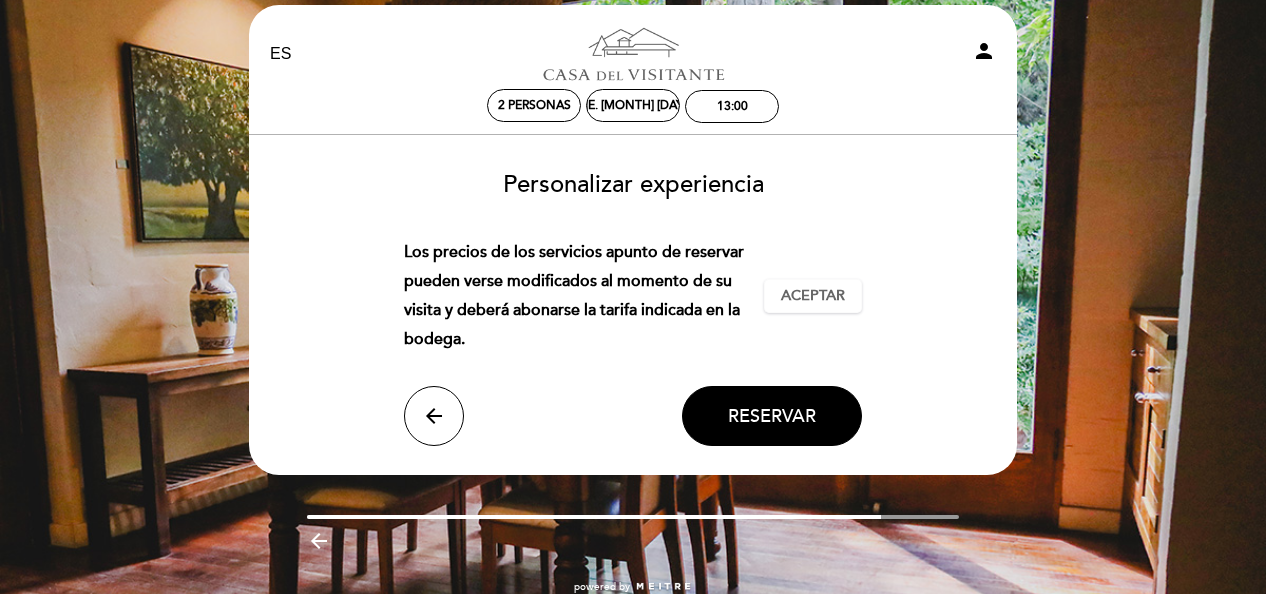 scroll, scrollTop: 0, scrollLeft: 0, axis: both 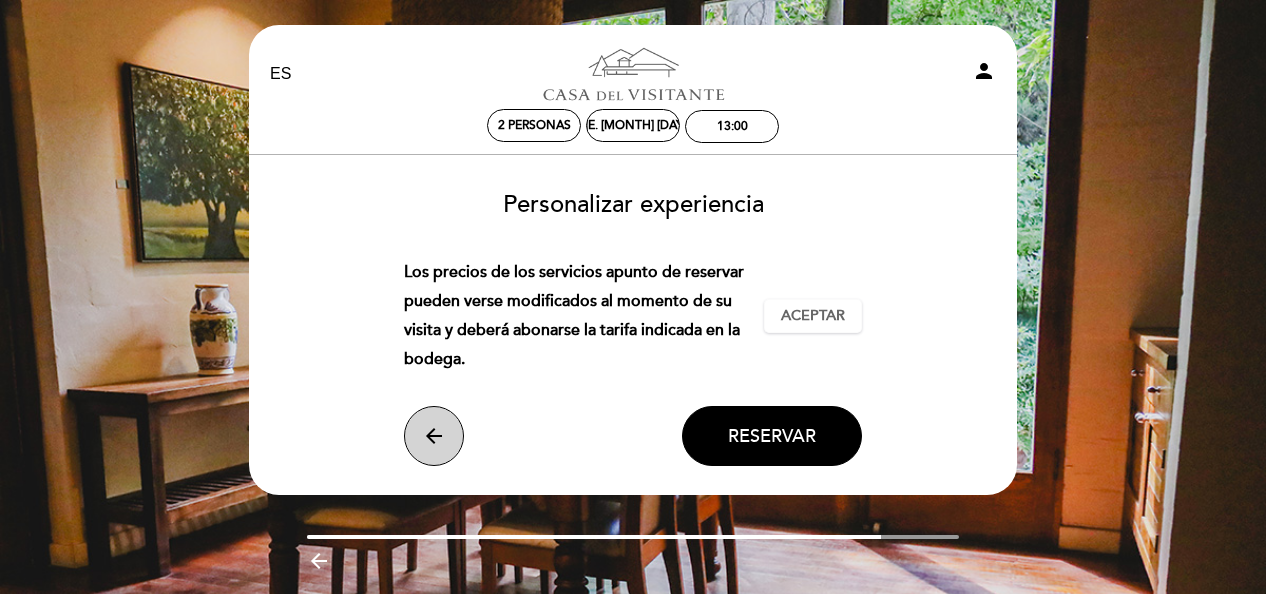 click on "arrow_back" at bounding box center [434, 436] 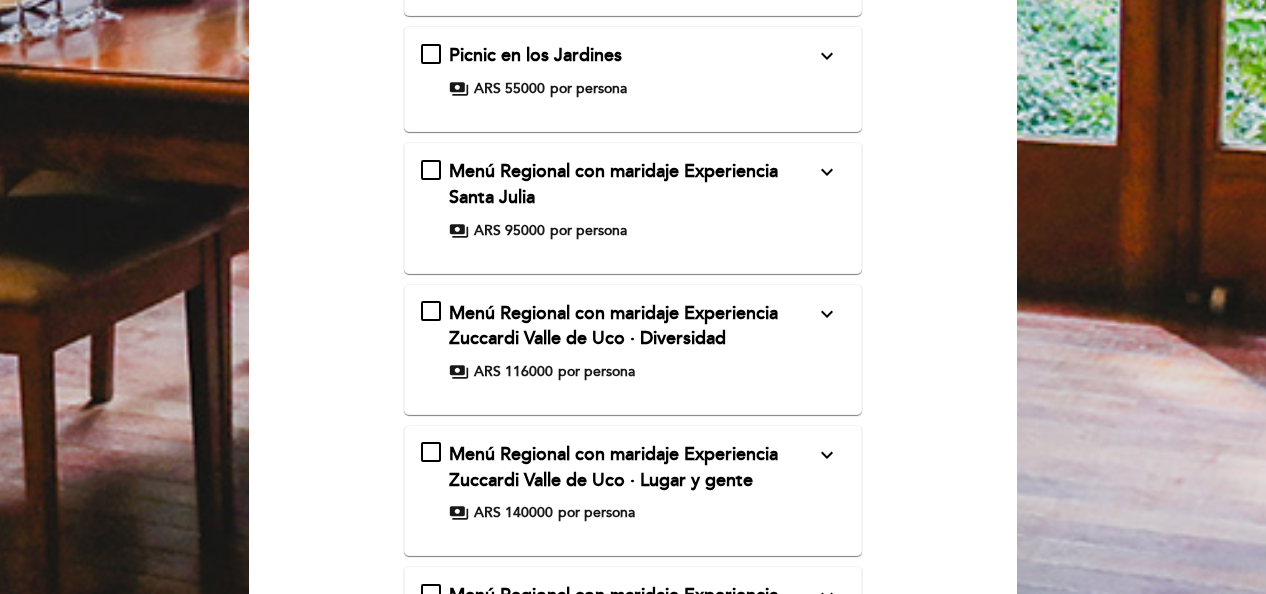 scroll, scrollTop: 1200, scrollLeft: 0, axis: vertical 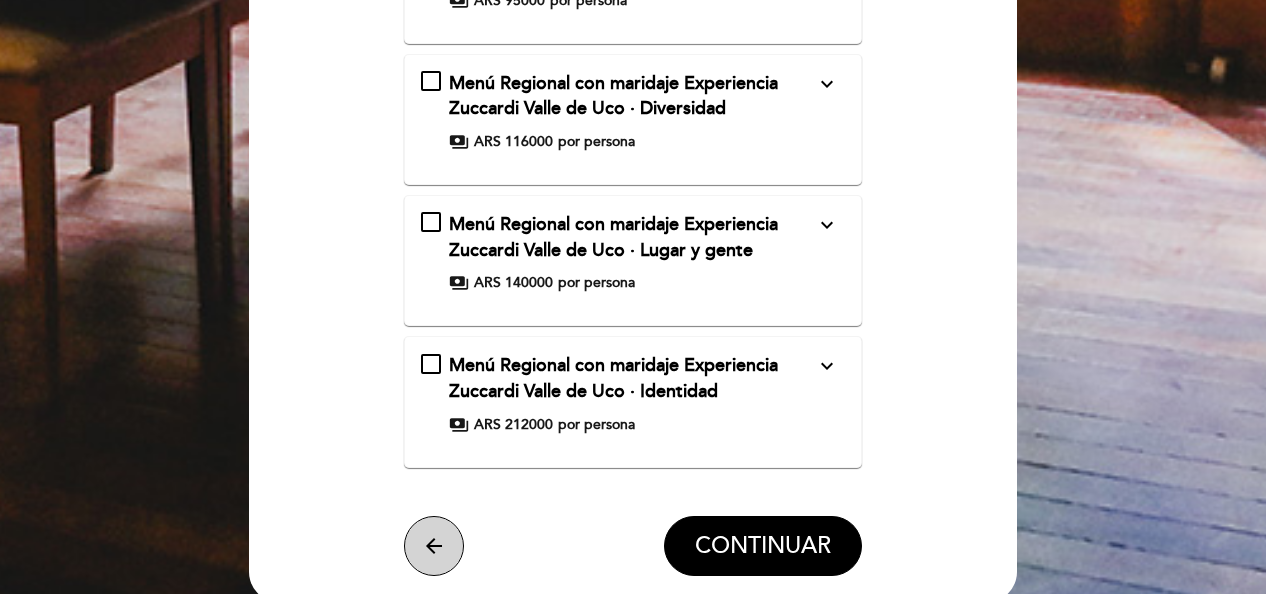 click on "arrow_back" at bounding box center (434, 546) 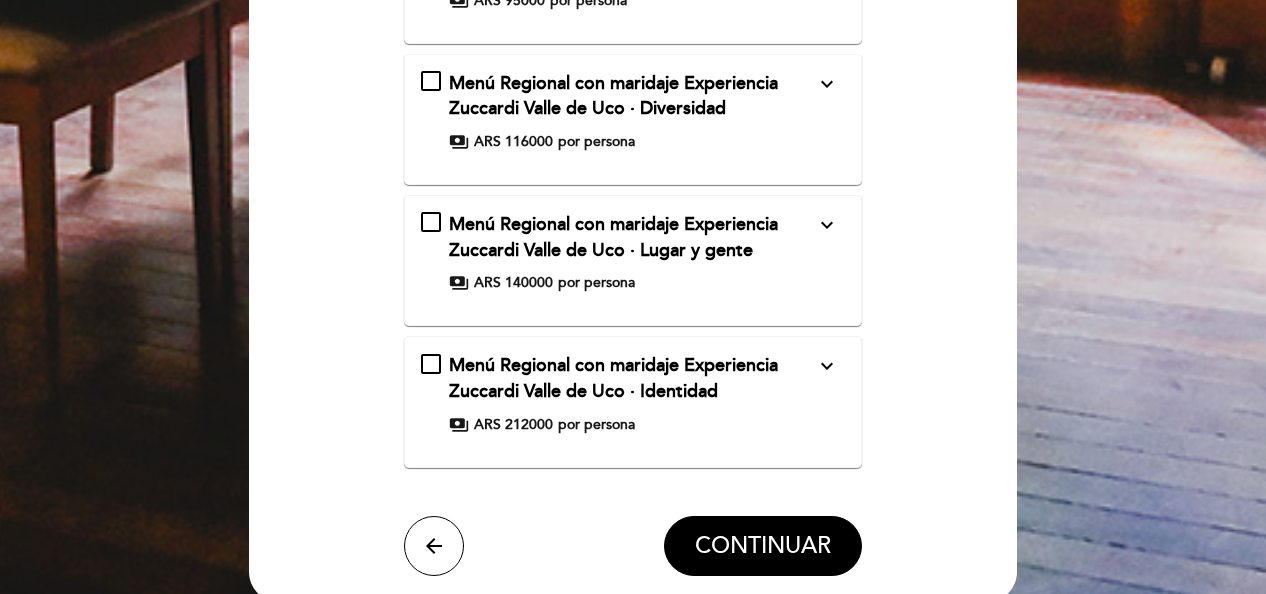 scroll, scrollTop: 64, scrollLeft: 0, axis: vertical 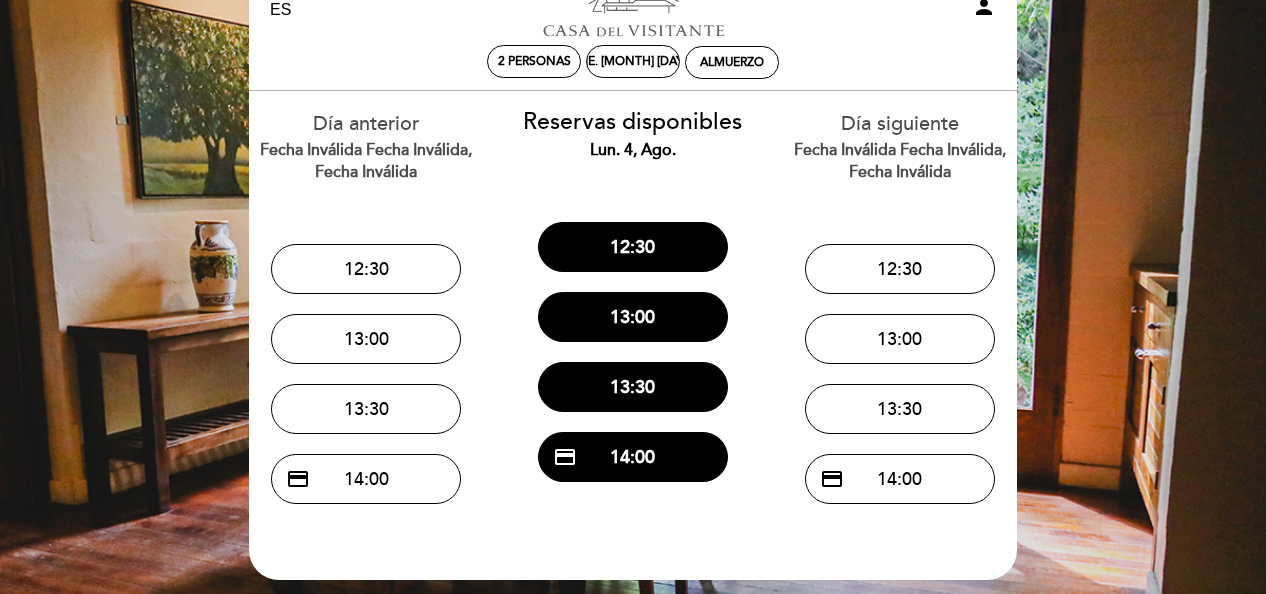 click on "credit_card
[HOUR]:00" at bounding box center (633, 457) 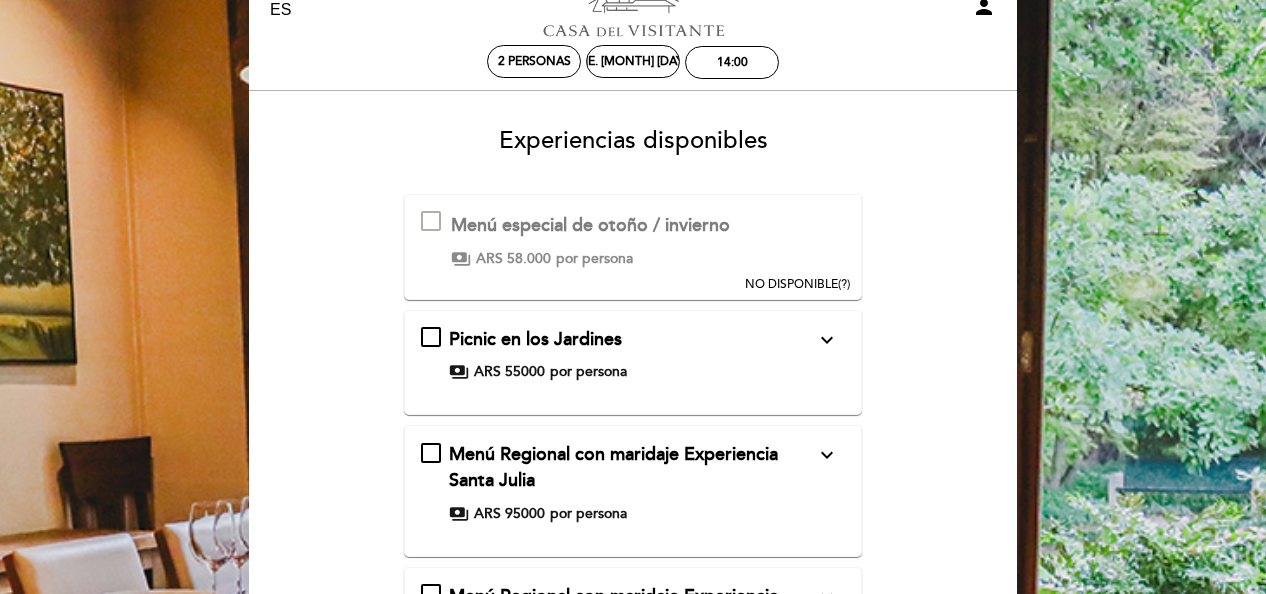 scroll, scrollTop: 0, scrollLeft: 0, axis: both 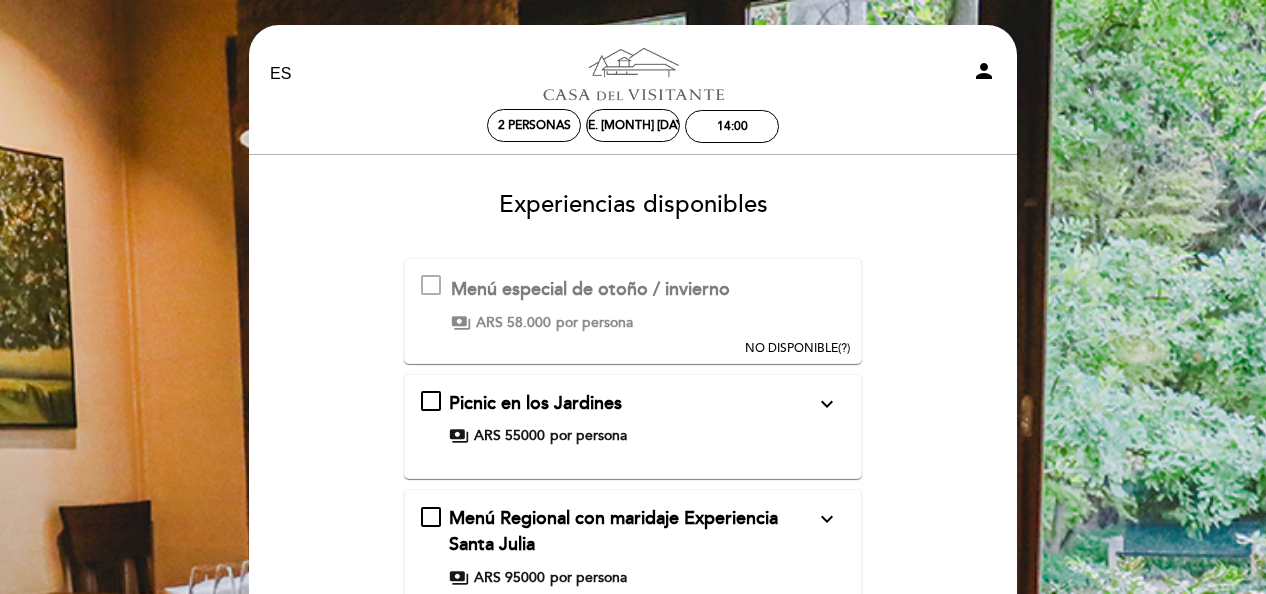 click on "Menú especial de otoño / invierno" at bounding box center (590, 290) 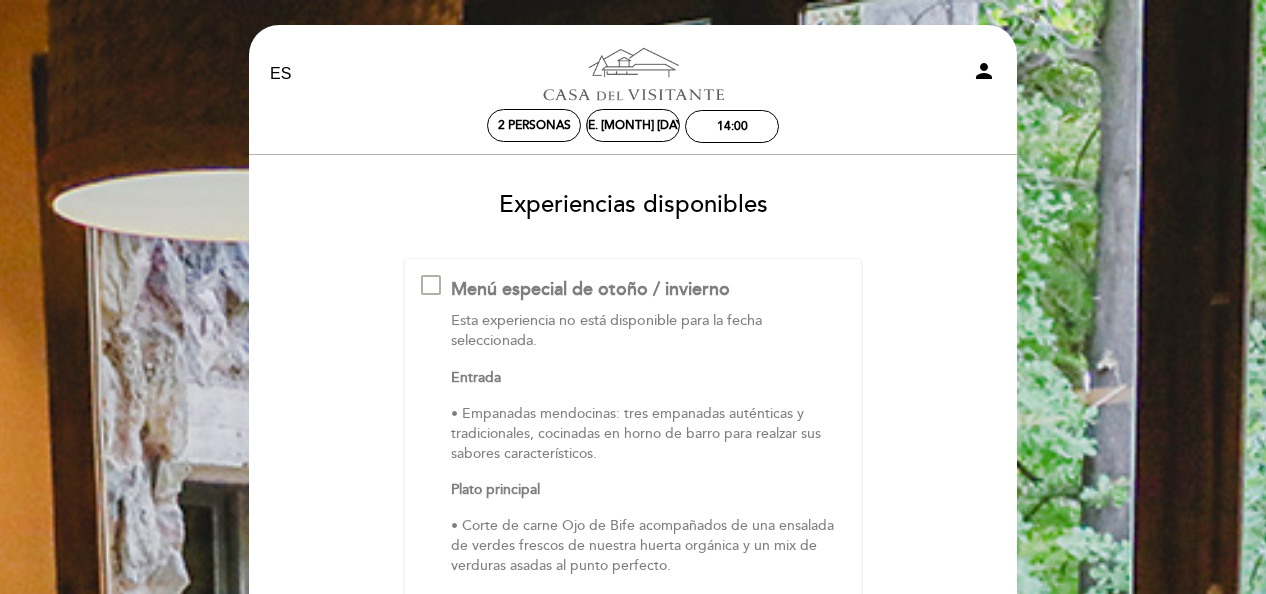 click on "MENOS INFO" at bounding box center (811, 628) 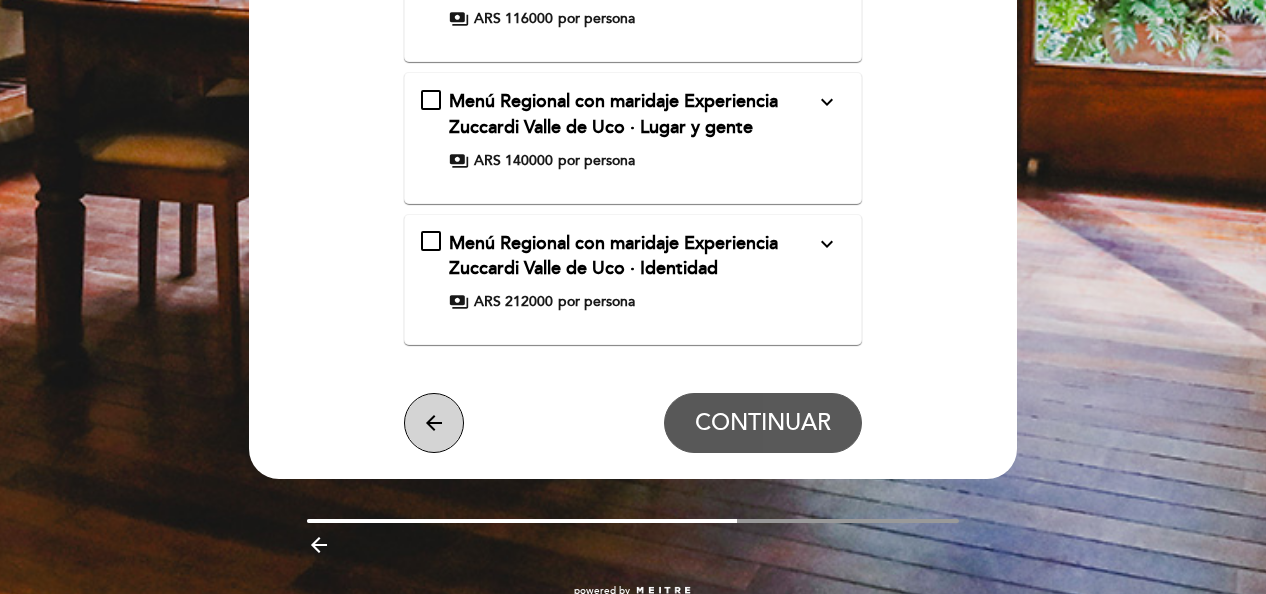 click on "arrow_back" at bounding box center [434, 423] 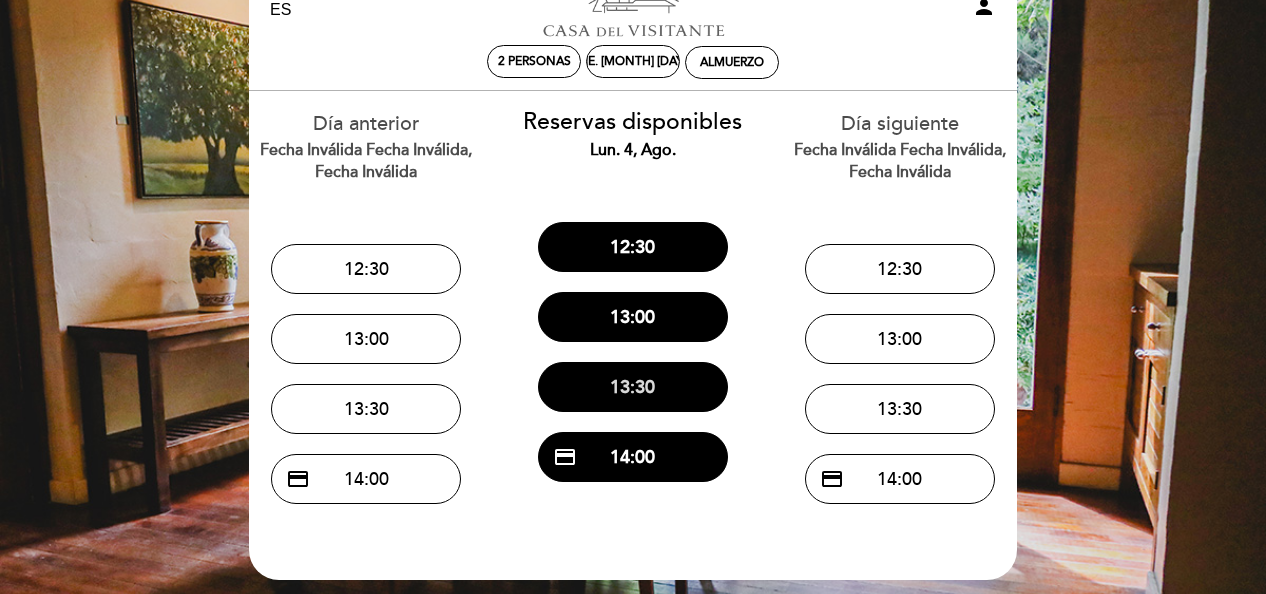 click on "13:30" at bounding box center [633, 387] 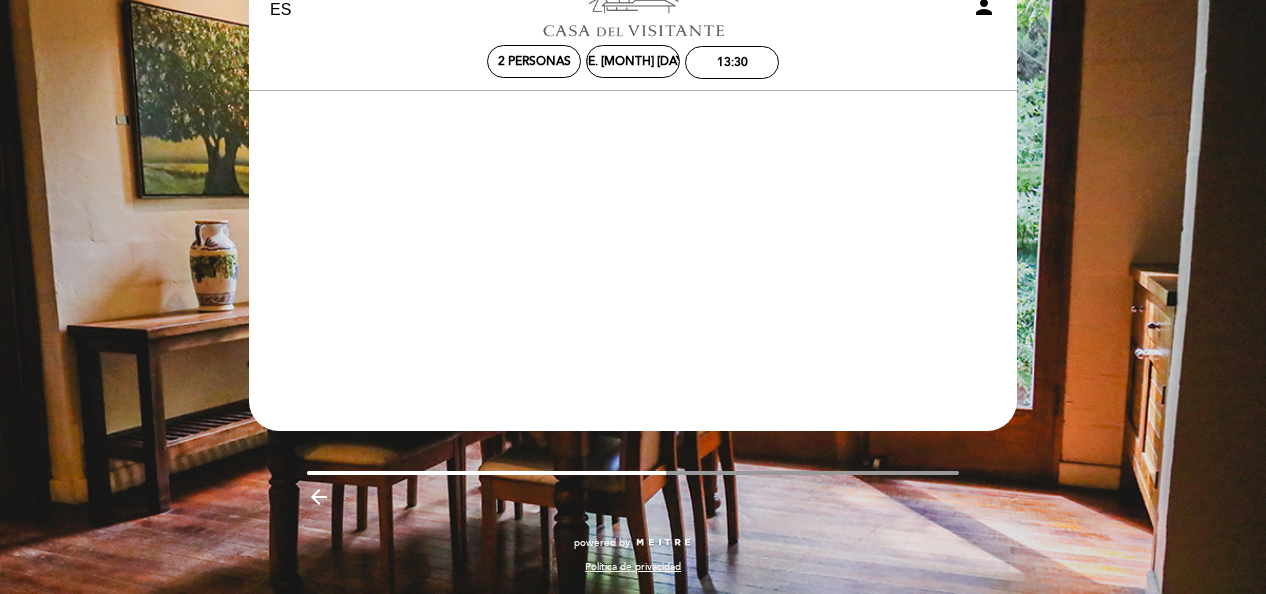 scroll, scrollTop: 0, scrollLeft: 0, axis: both 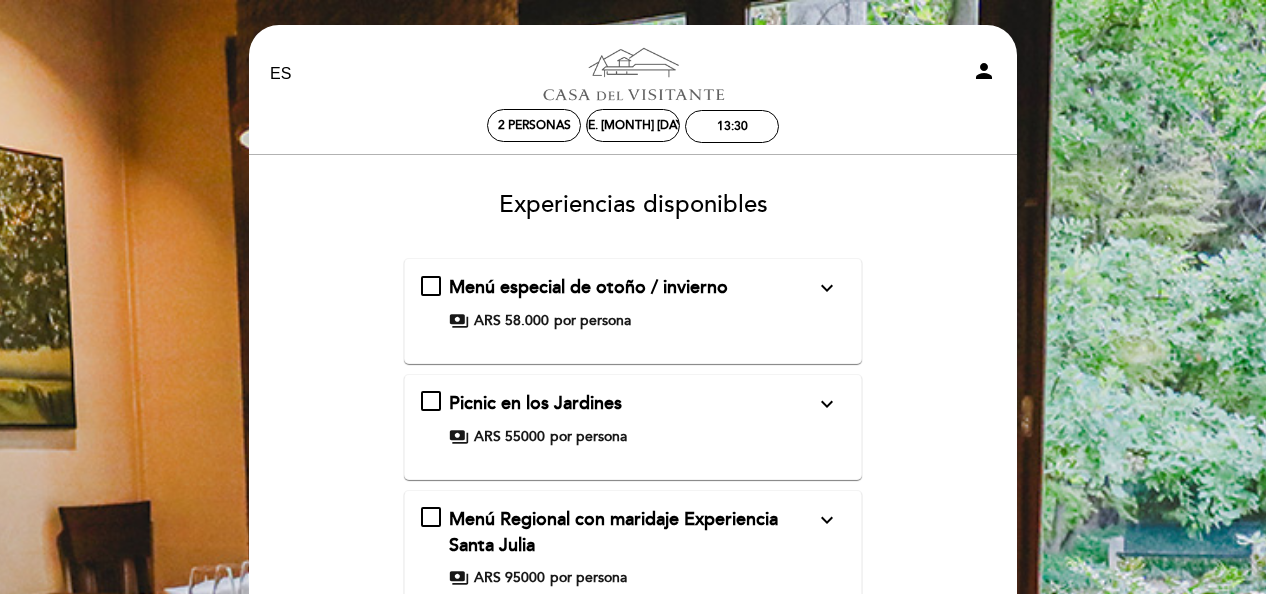 click on "Menú especial de otoño / invierno" at bounding box center (588, 287) 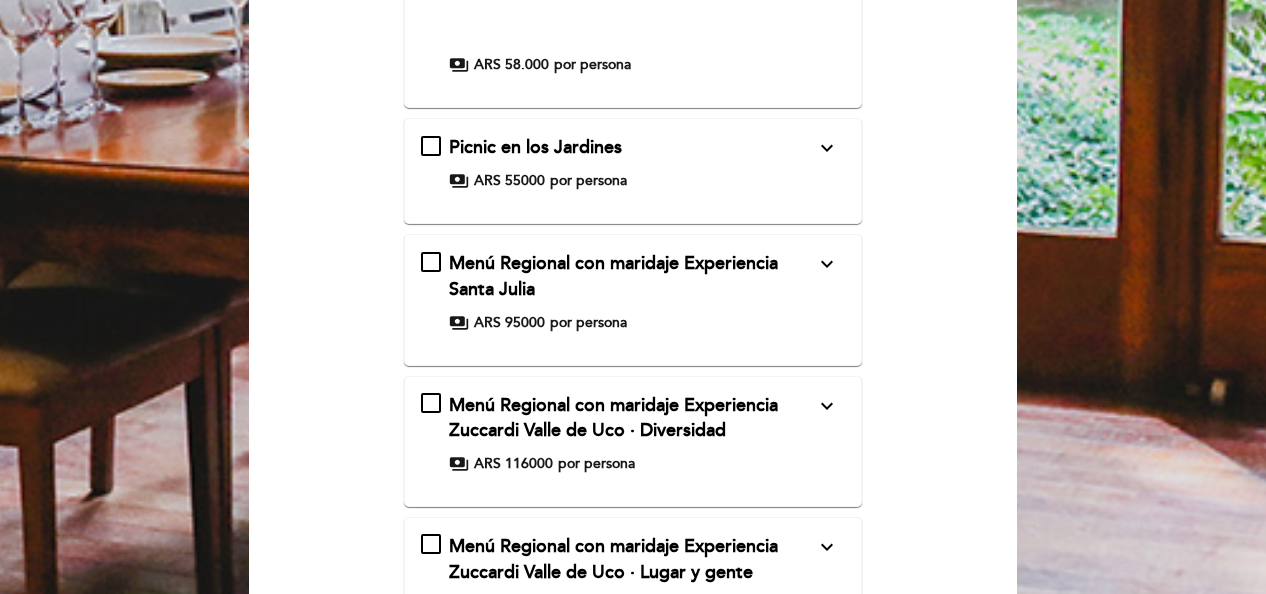 scroll, scrollTop: 1347, scrollLeft: 0, axis: vertical 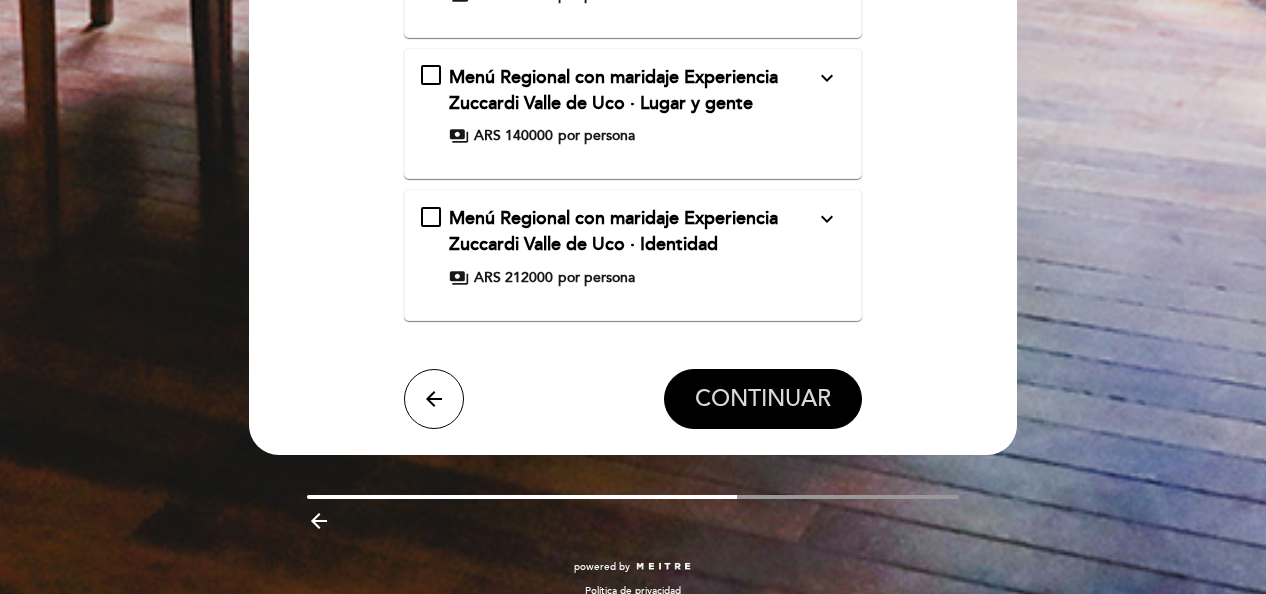 click on "CONTINUAR" at bounding box center (763, 399) 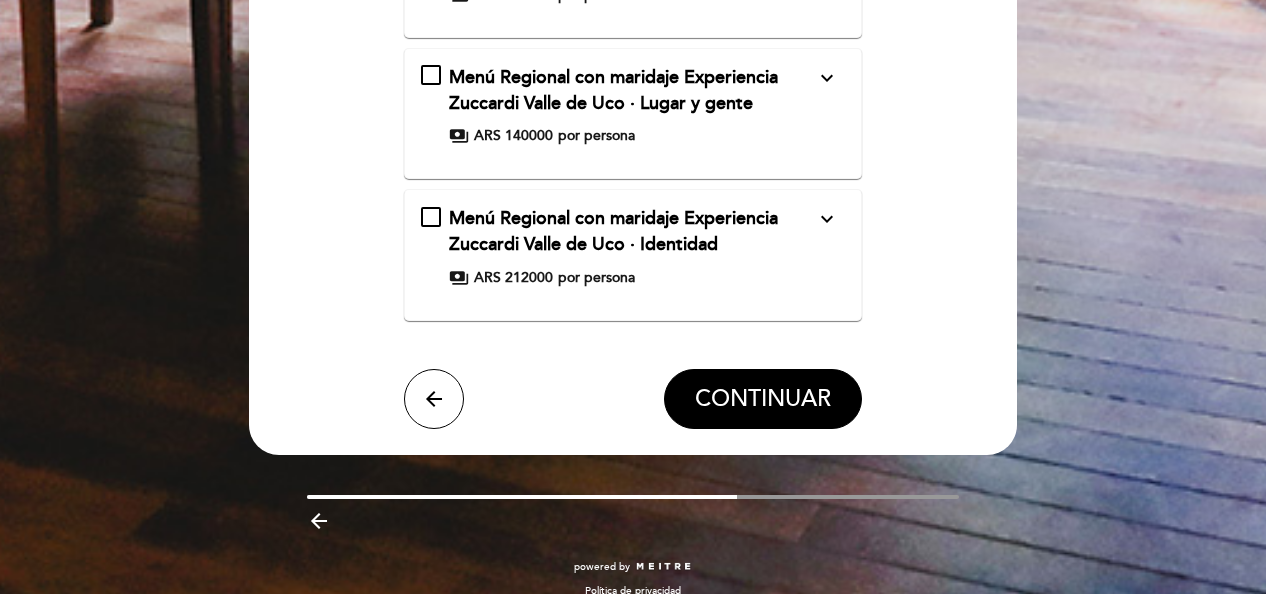 scroll, scrollTop: 64, scrollLeft: 0, axis: vertical 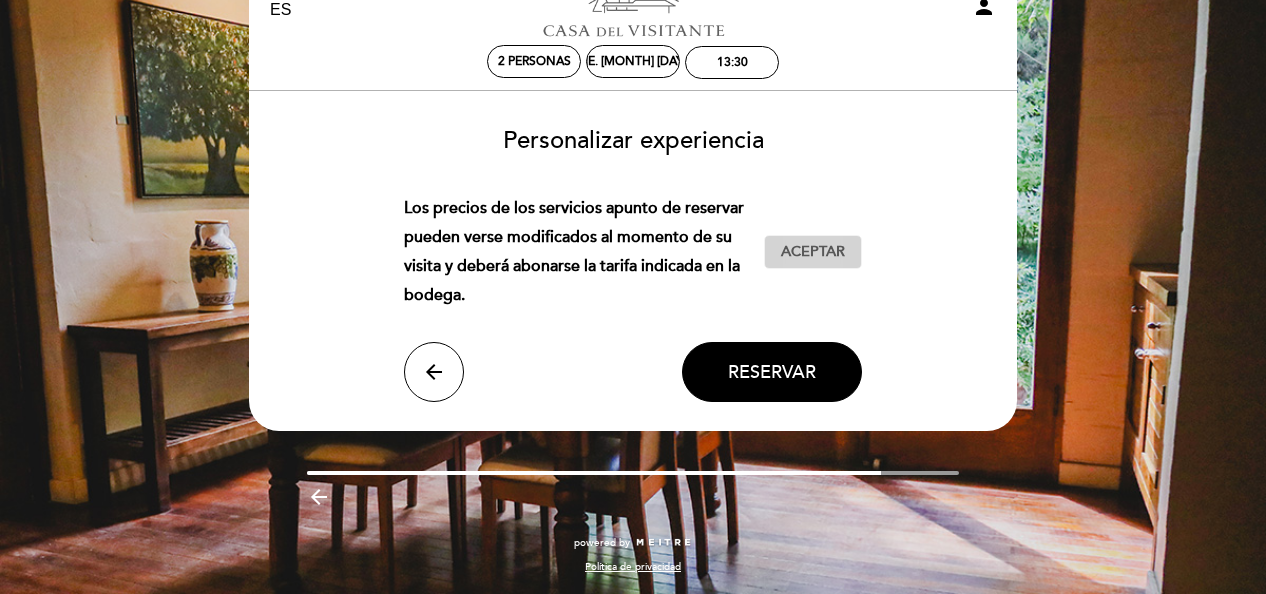 click on "Aceptar" at bounding box center (813, 252) 